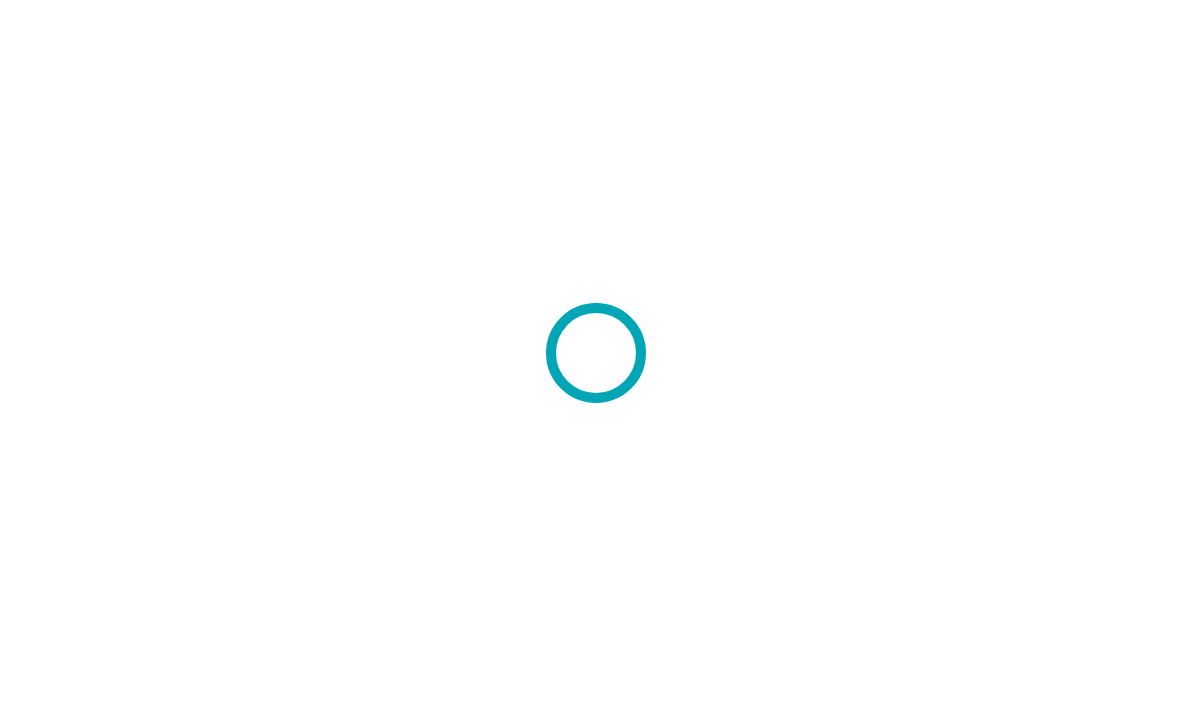 scroll, scrollTop: 0, scrollLeft: 0, axis: both 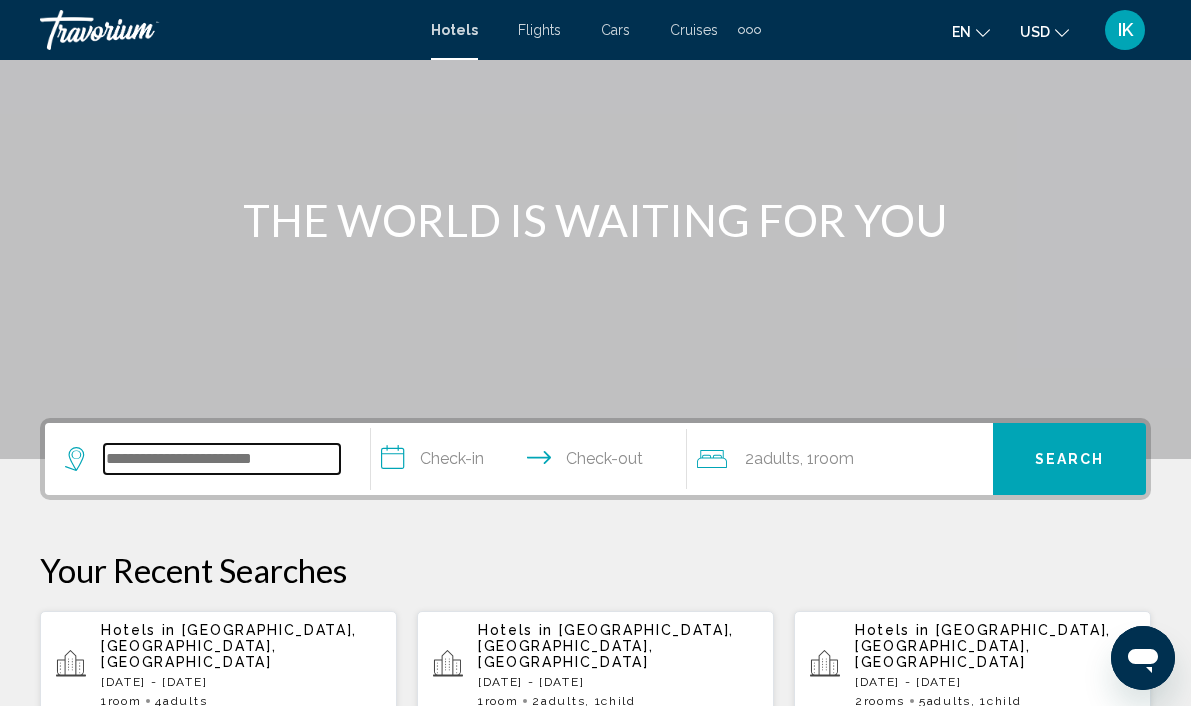 click at bounding box center [222, 459] 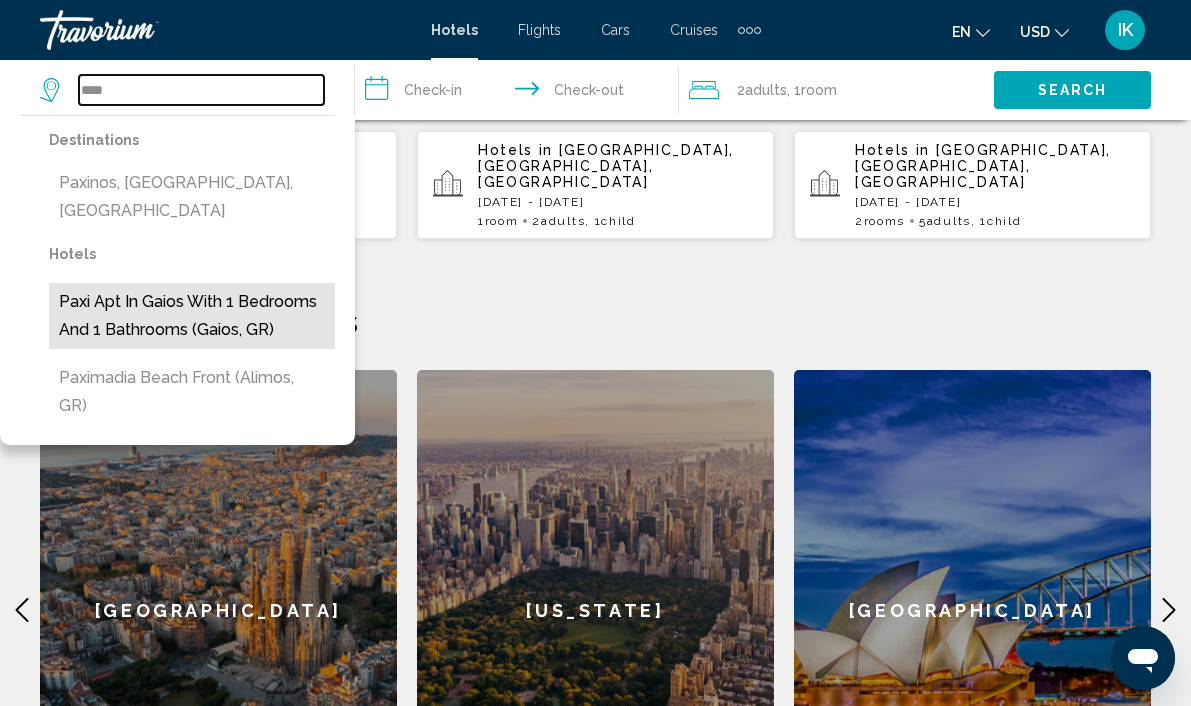scroll, scrollTop: 627, scrollLeft: 0, axis: vertical 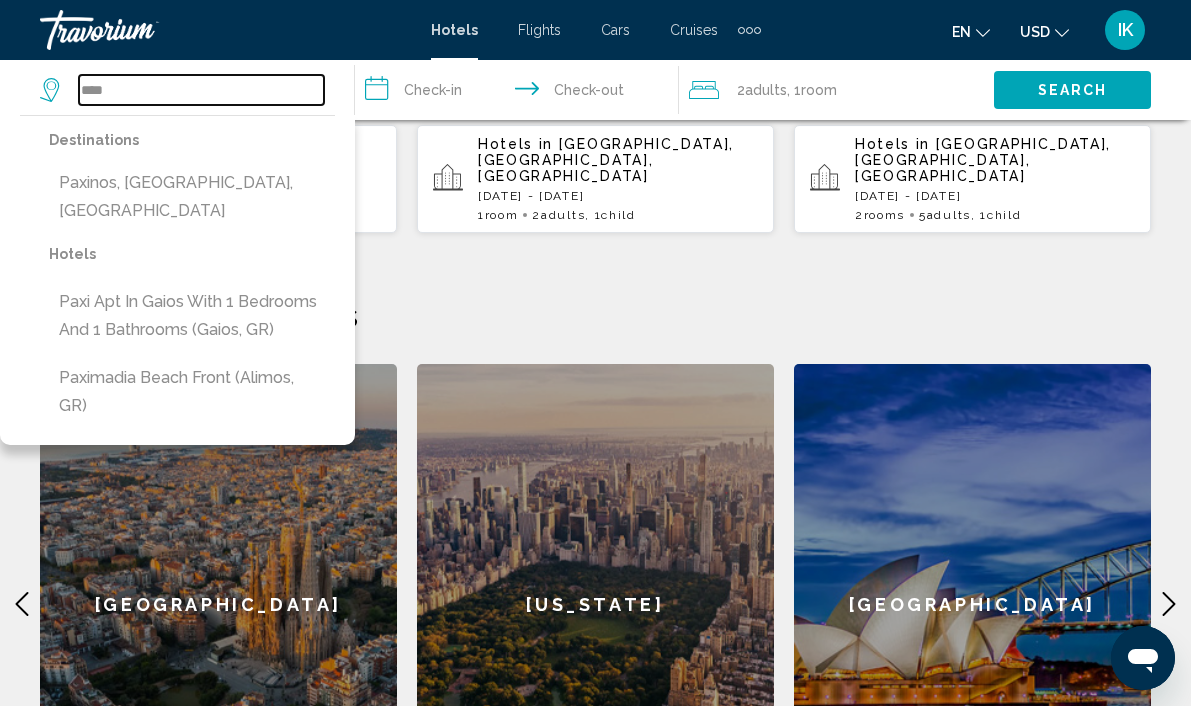 click on "****" at bounding box center (201, 90) 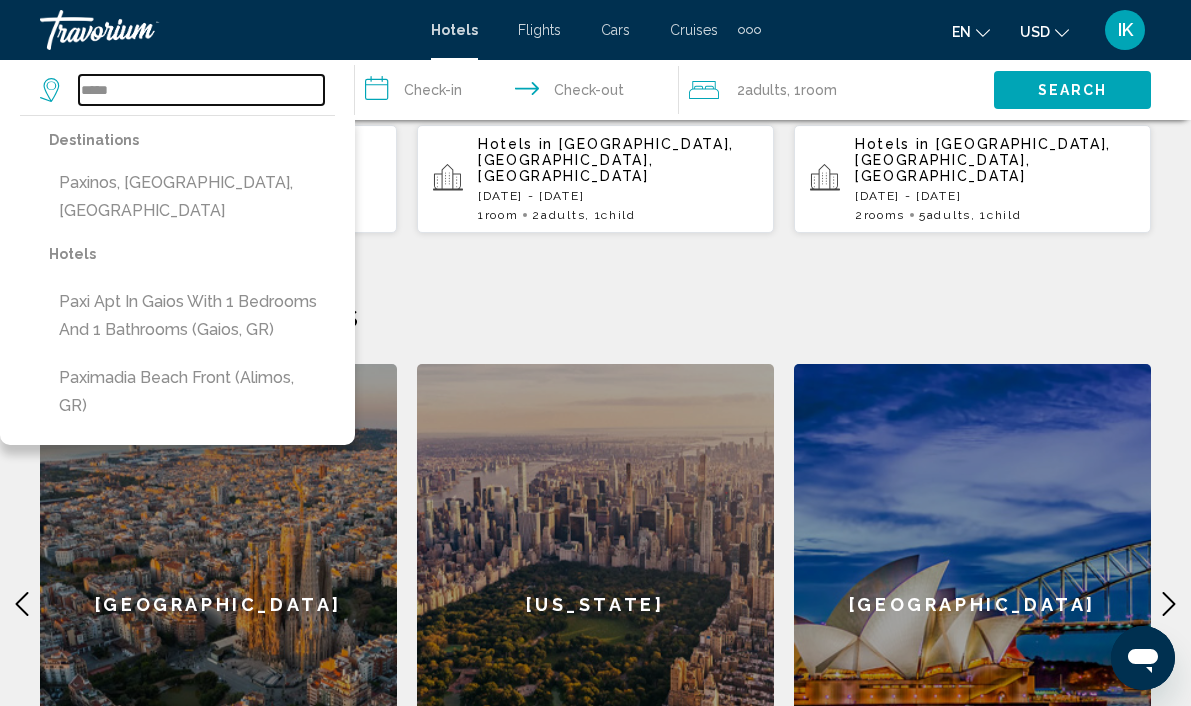 type on "****" 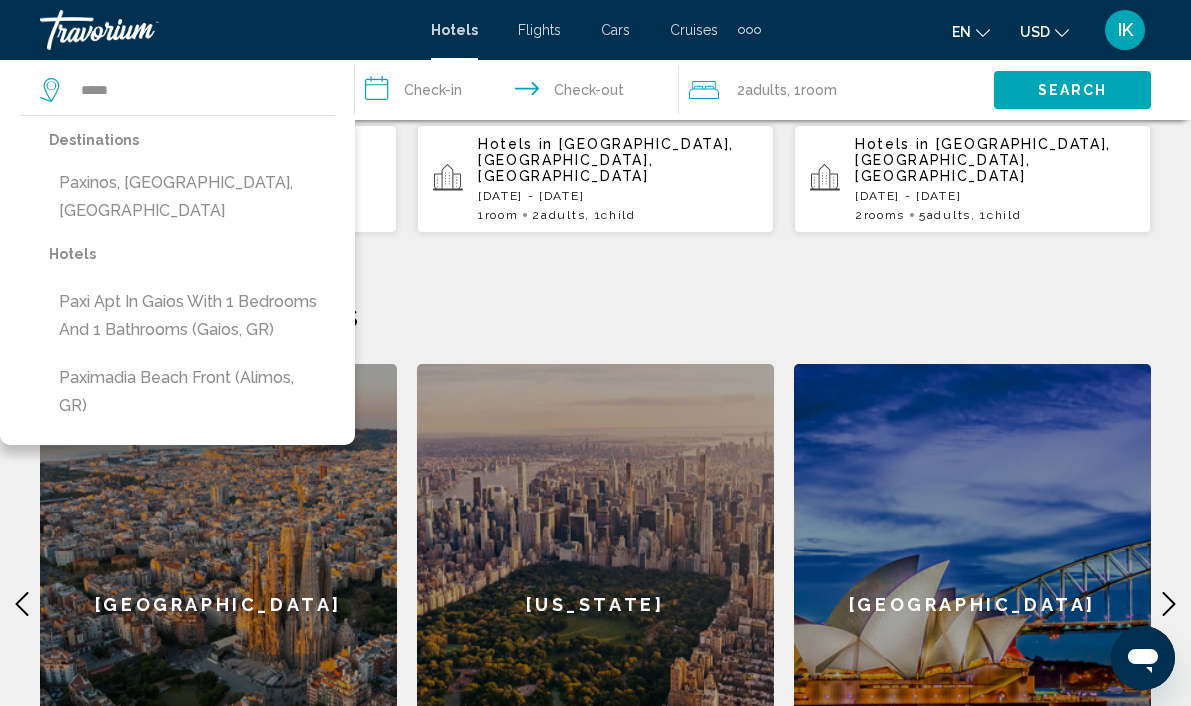 click on "**********" at bounding box center [521, 93] 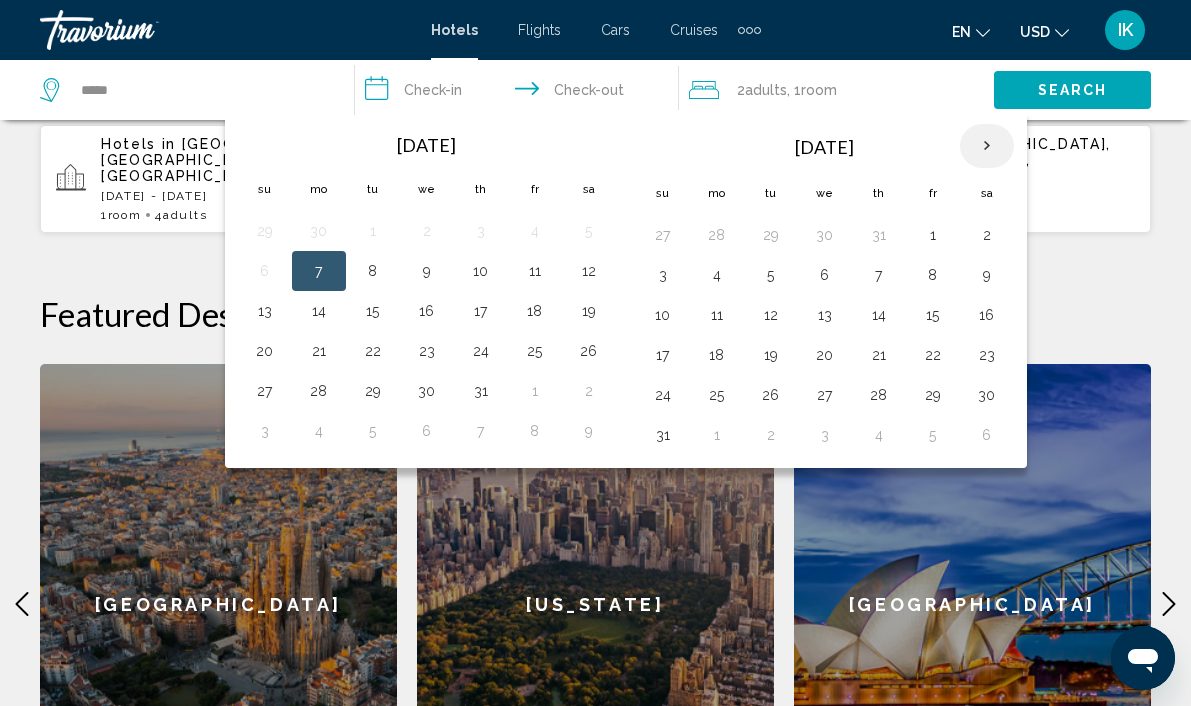 click at bounding box center (987, 146) 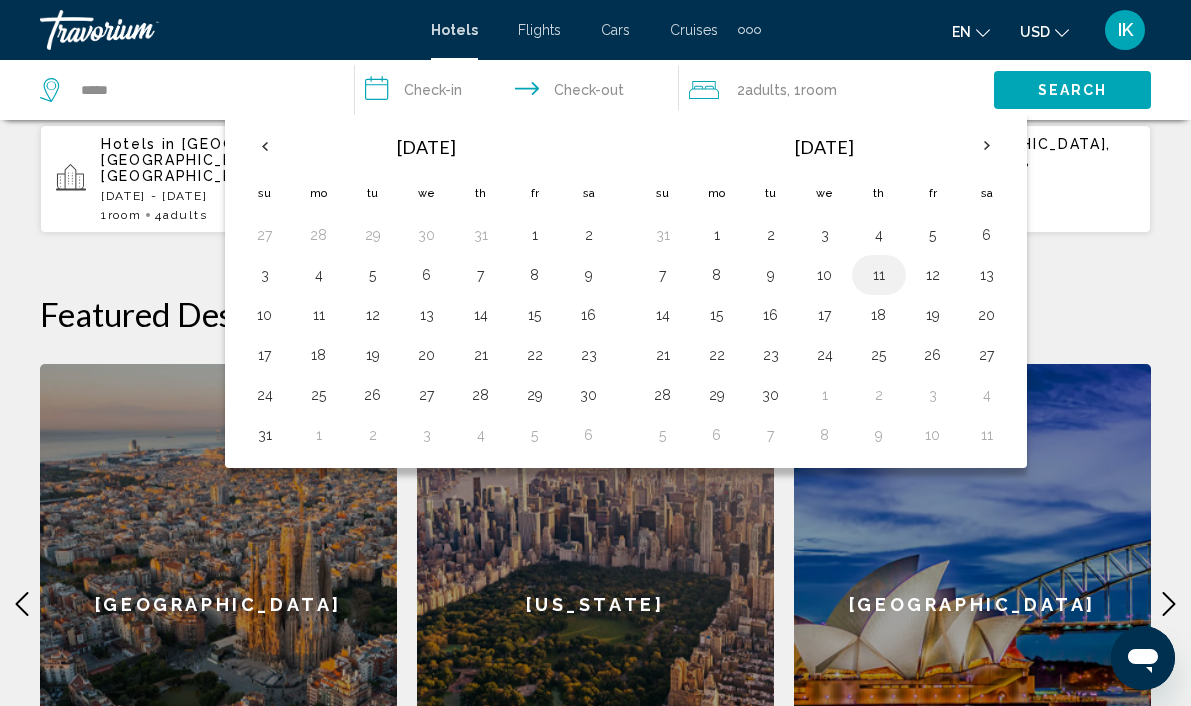 click on "11" at bounding box center (879, 275) 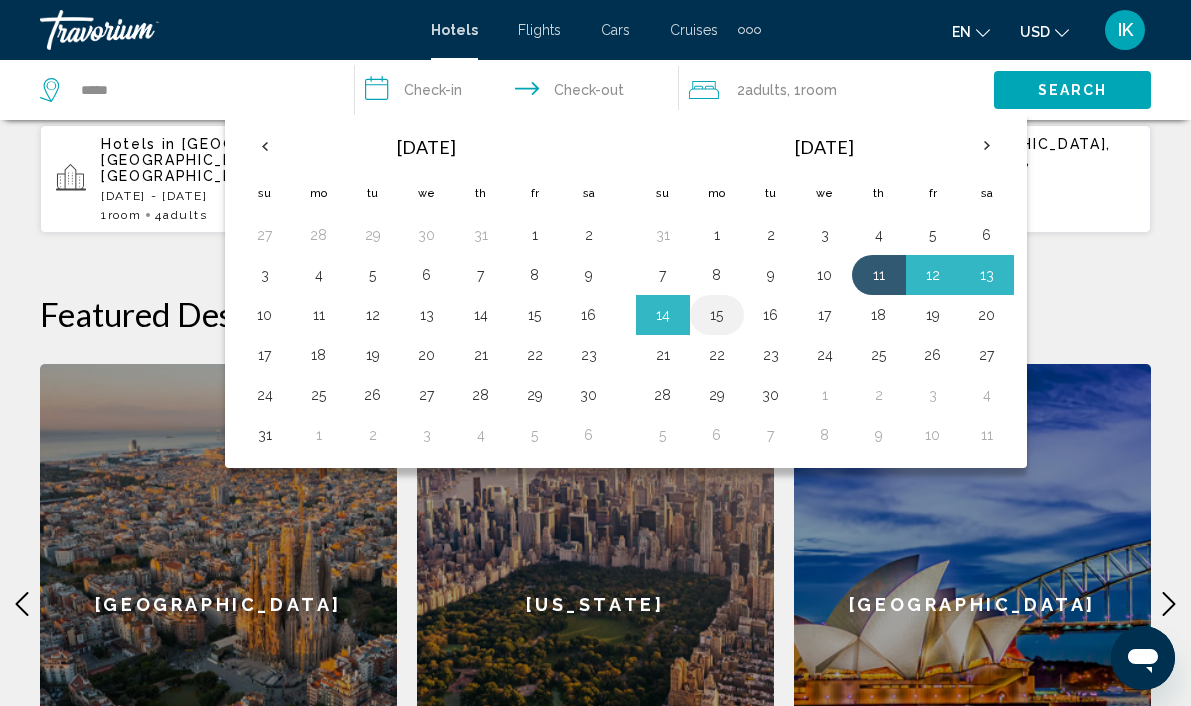 click on "15" at bounding box center [717, 315] 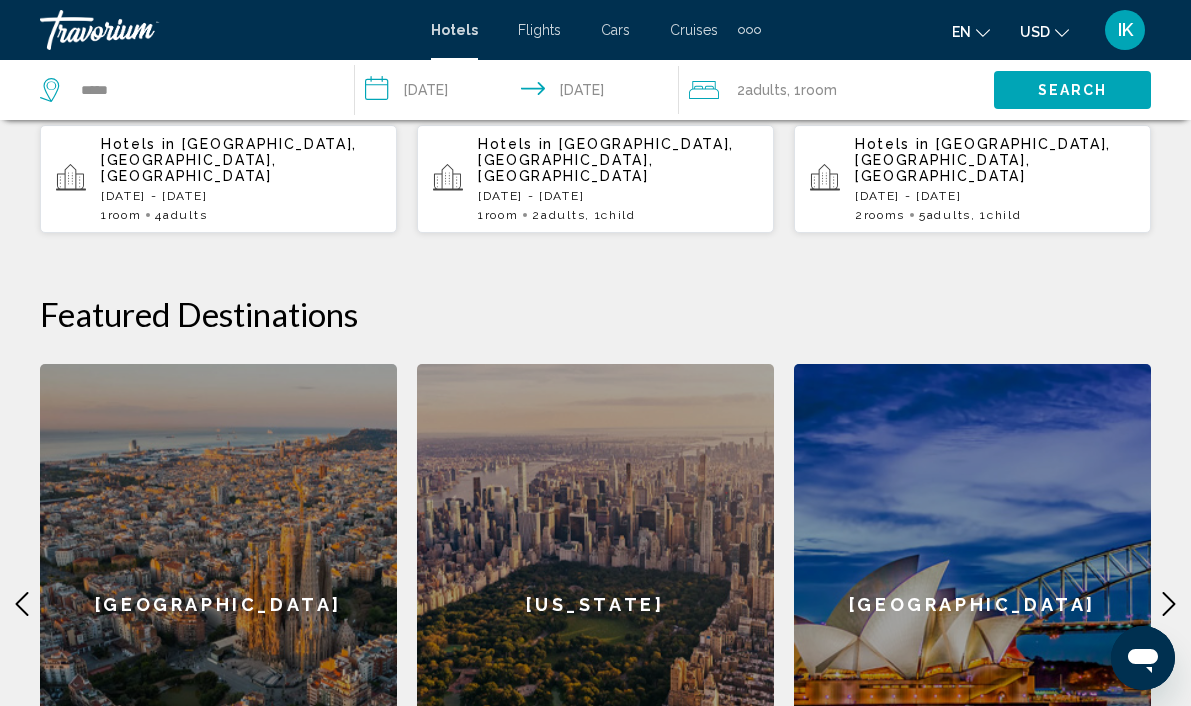click 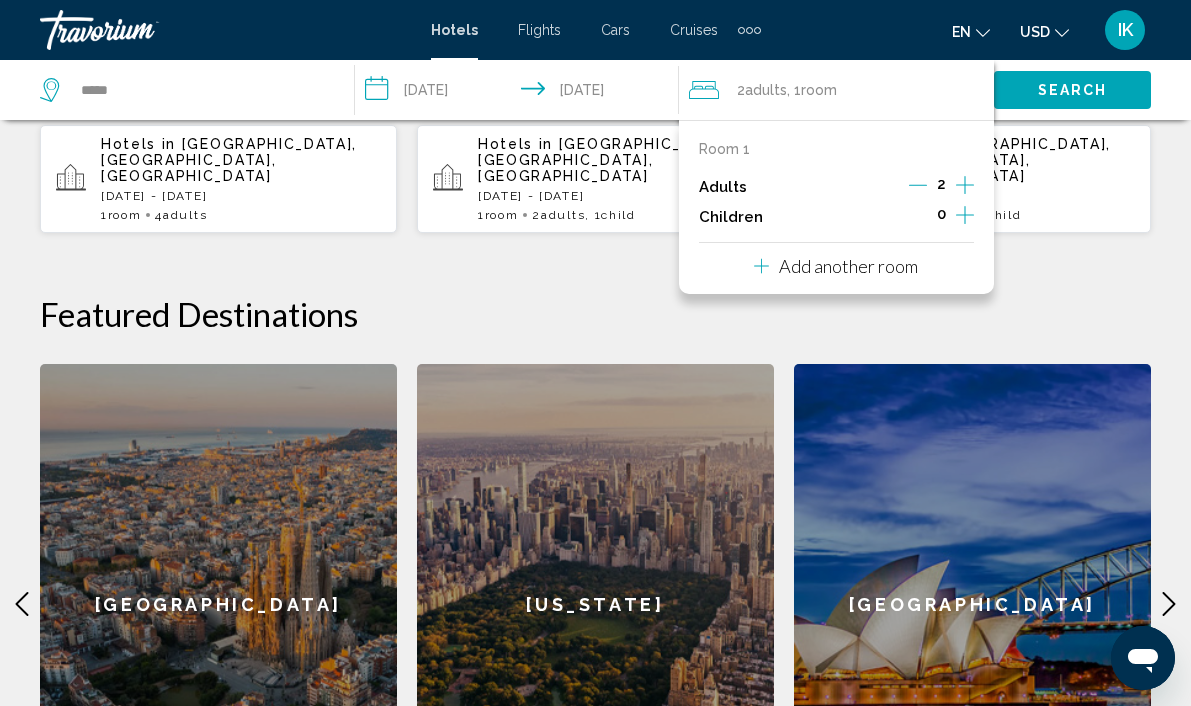 click 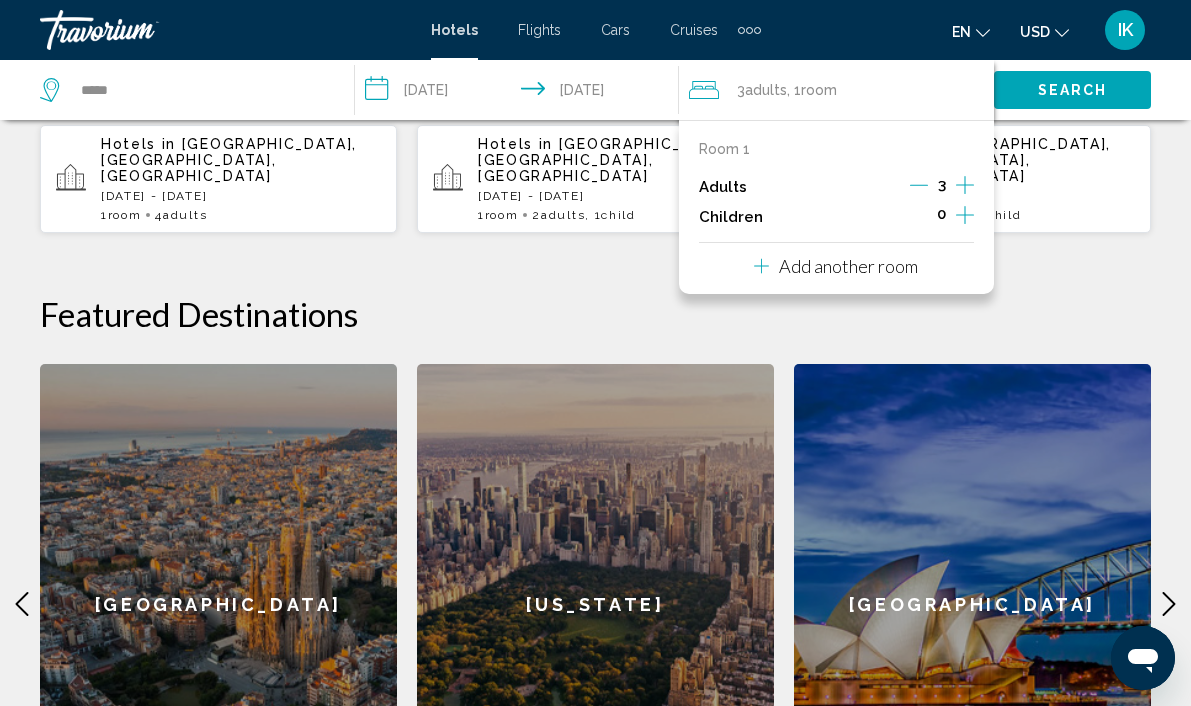 click 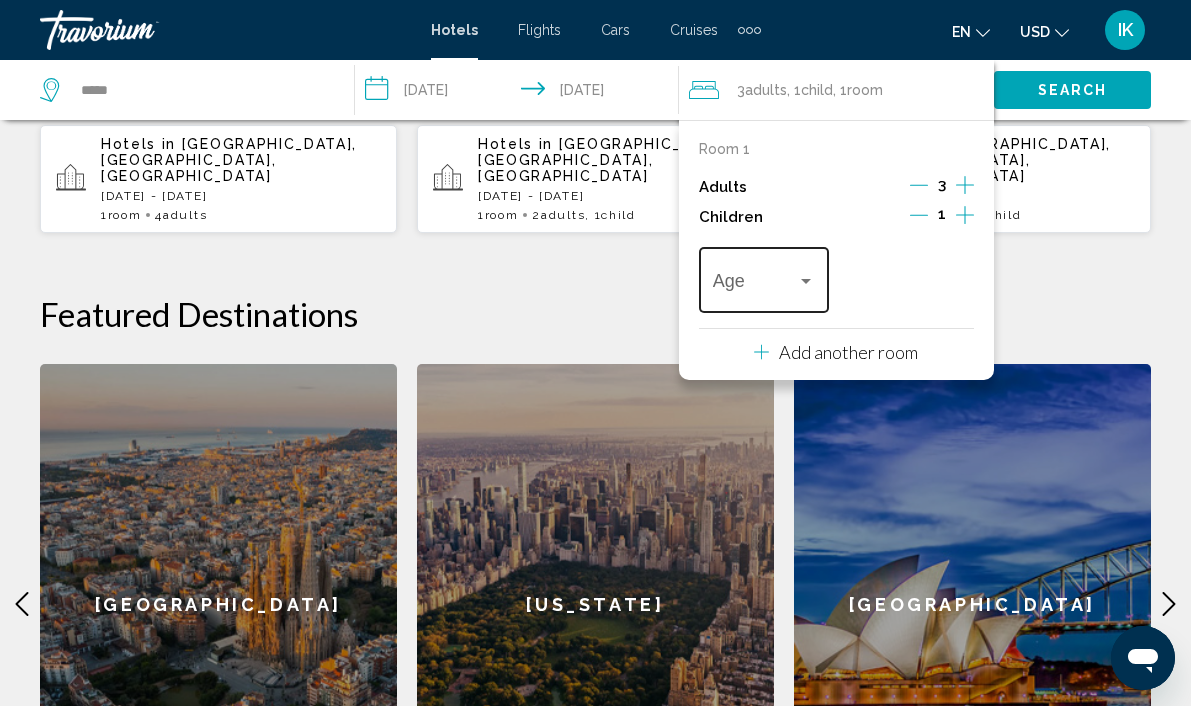 click at bounding box center [806, 281] 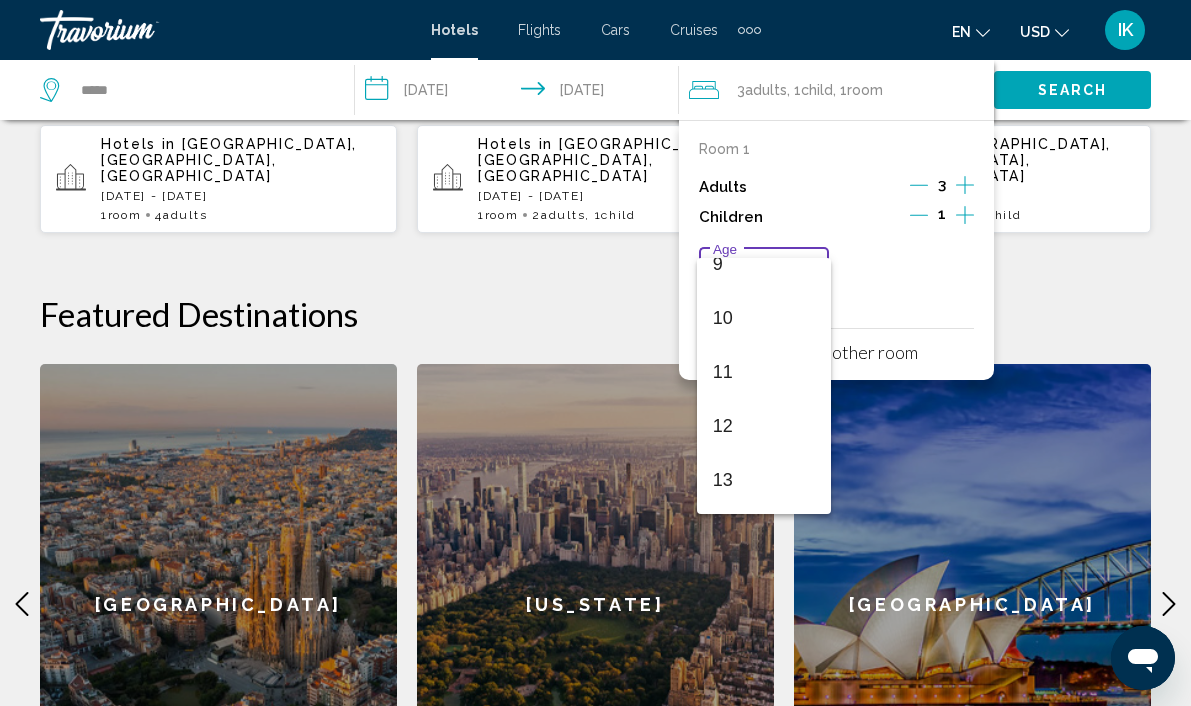 scroll, scrollTop: 516, scrollLeft: 0, axis: vertical 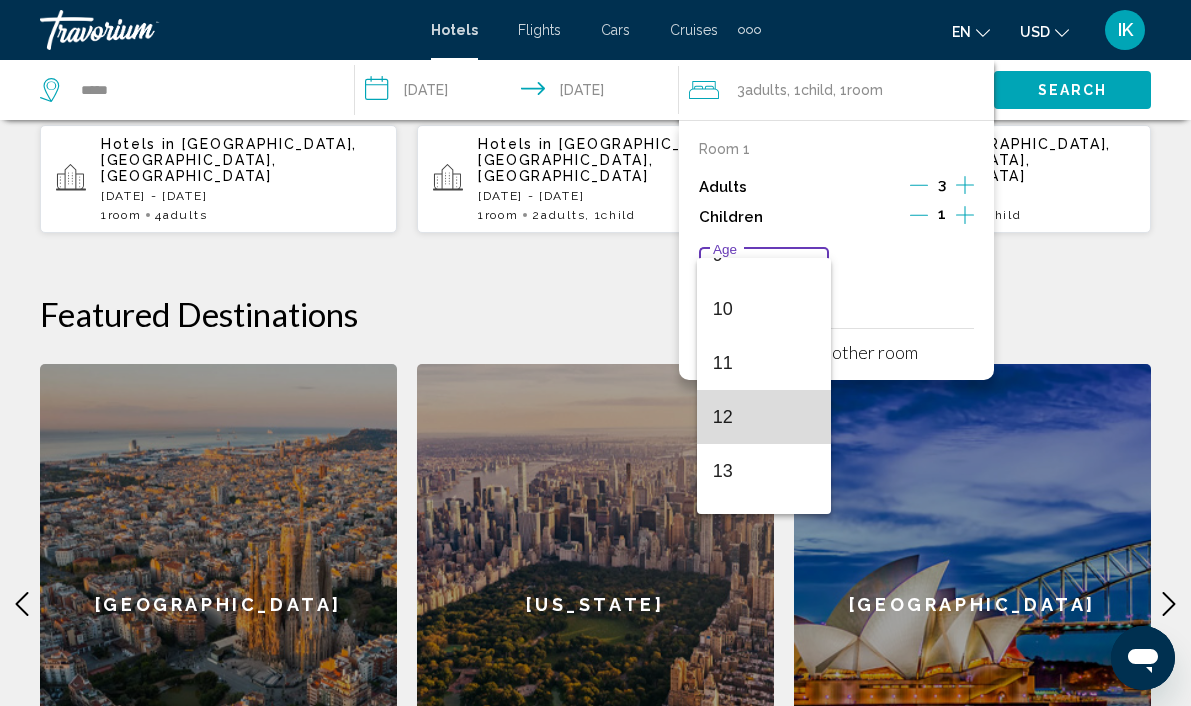 click on "12" at bounding box center (764, 417) 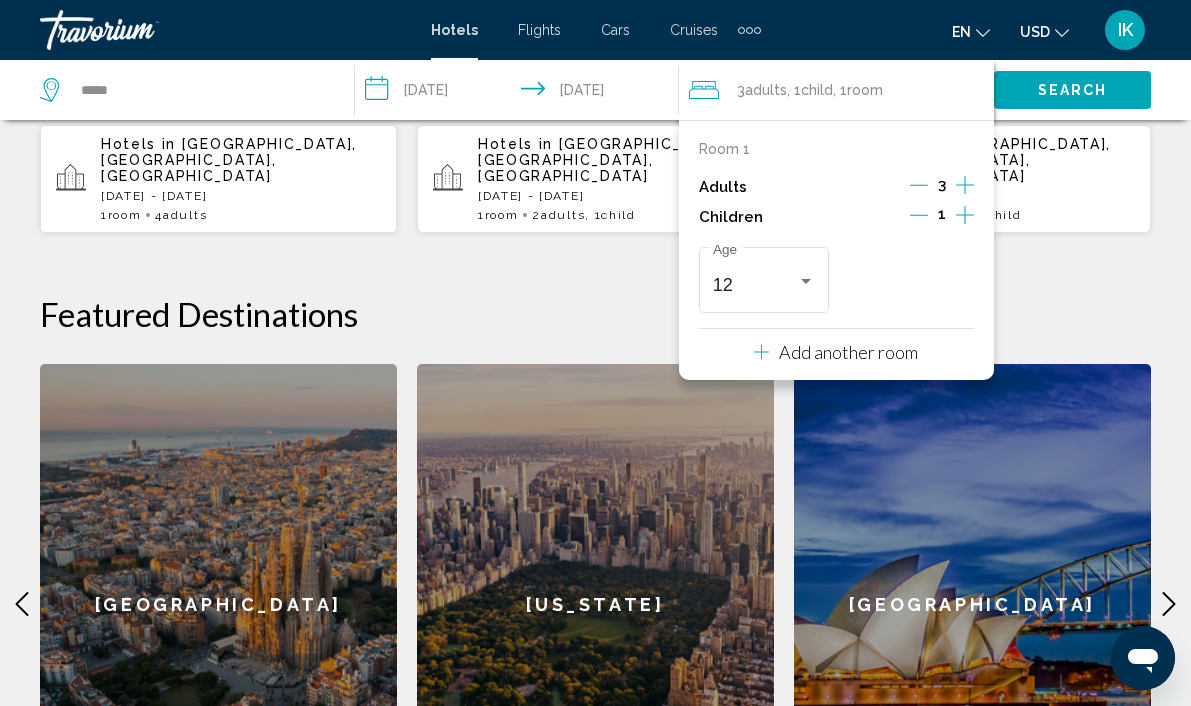 click on "Add another room" at bounding box center (848, 352) 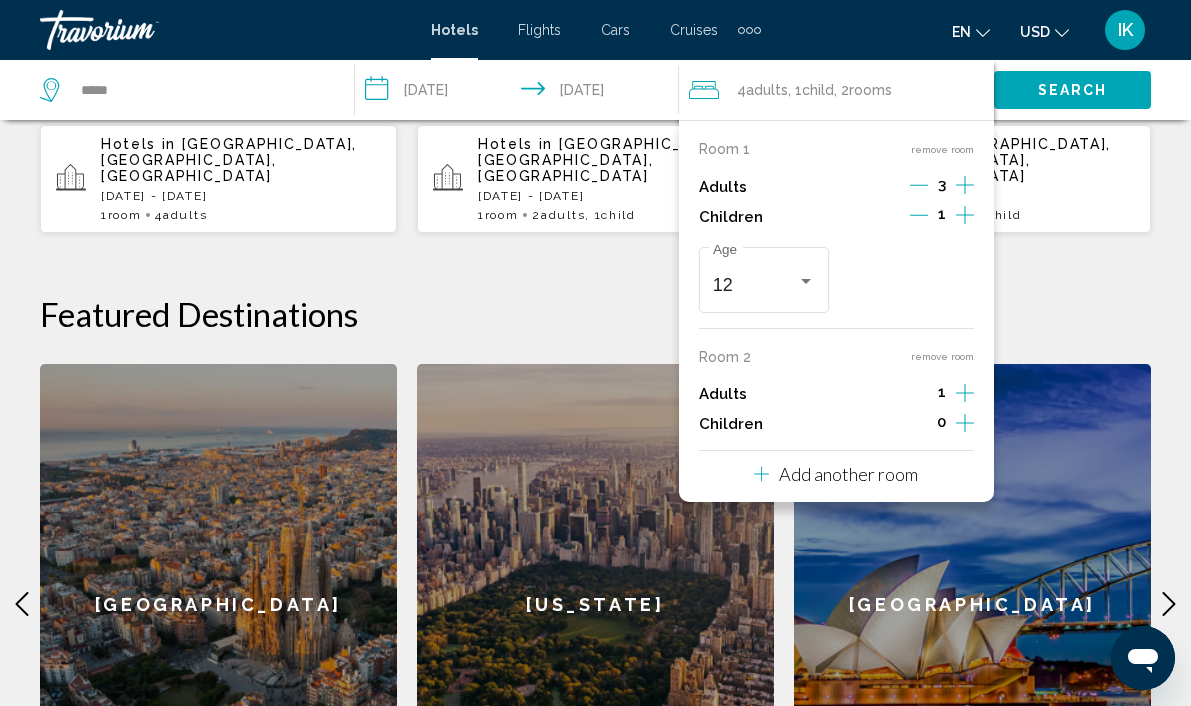 click 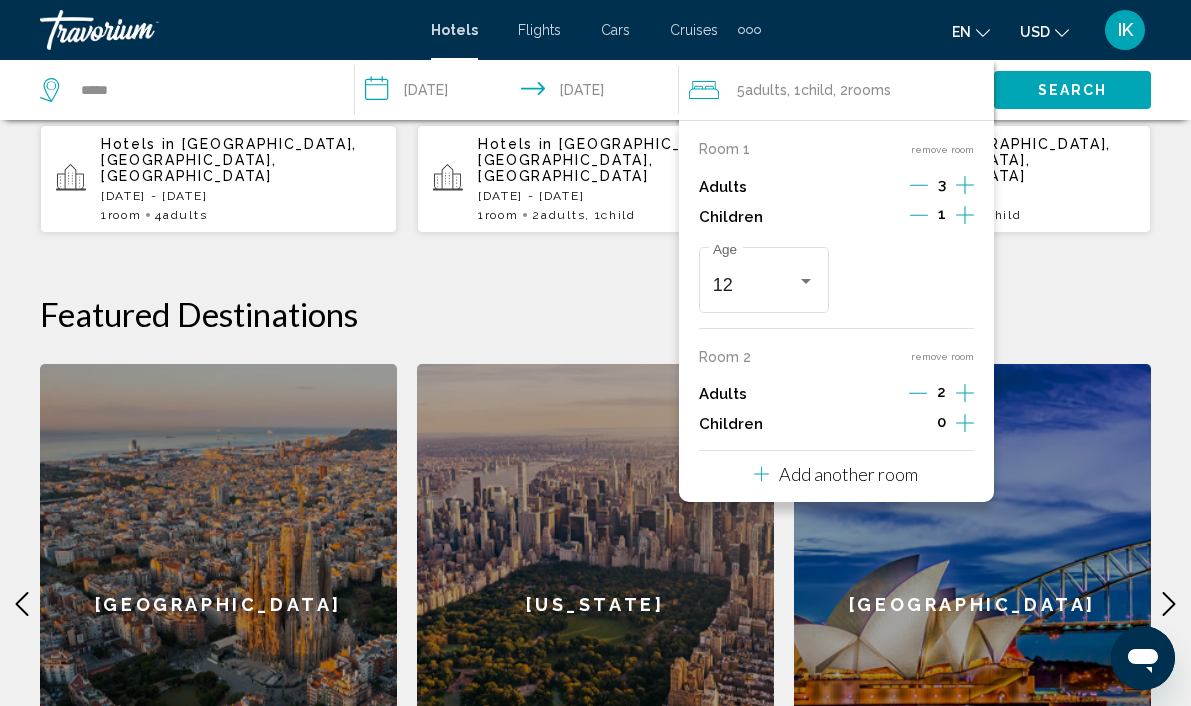 click on "Search" at bounding box center (1073, 91) 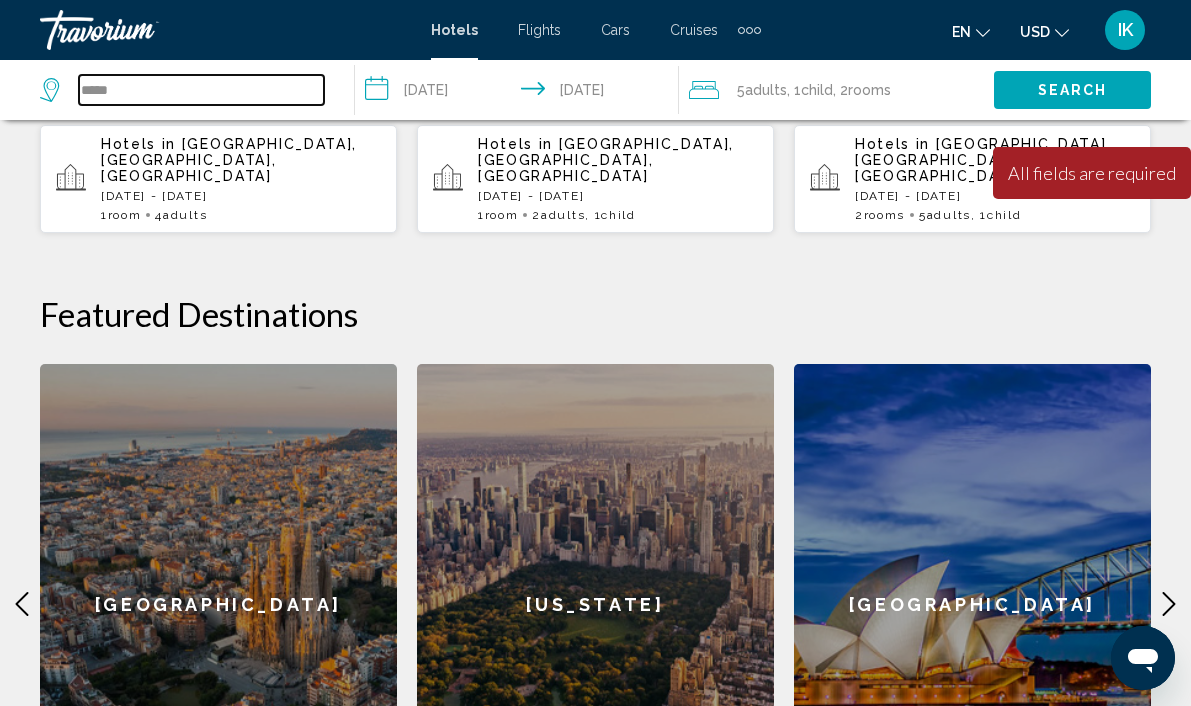 click on "****" at bounding box center [201, 90] 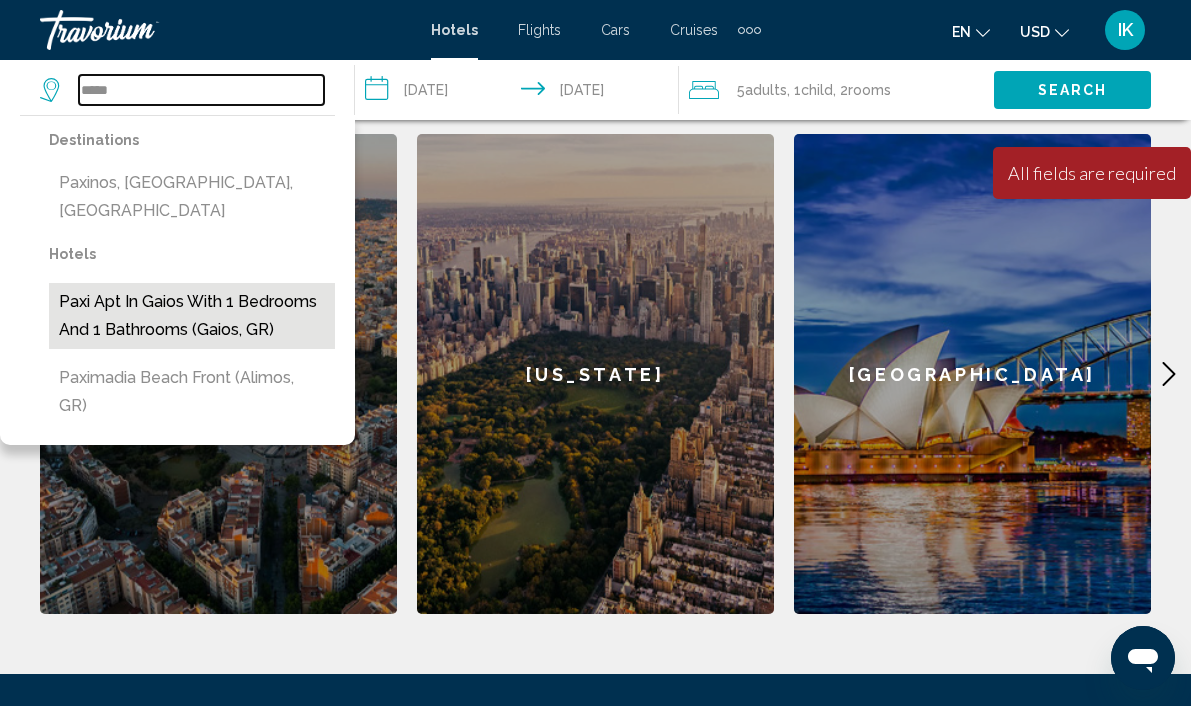 scroll, scrollTop: 855, scrollLeft: 0, axis: vertical 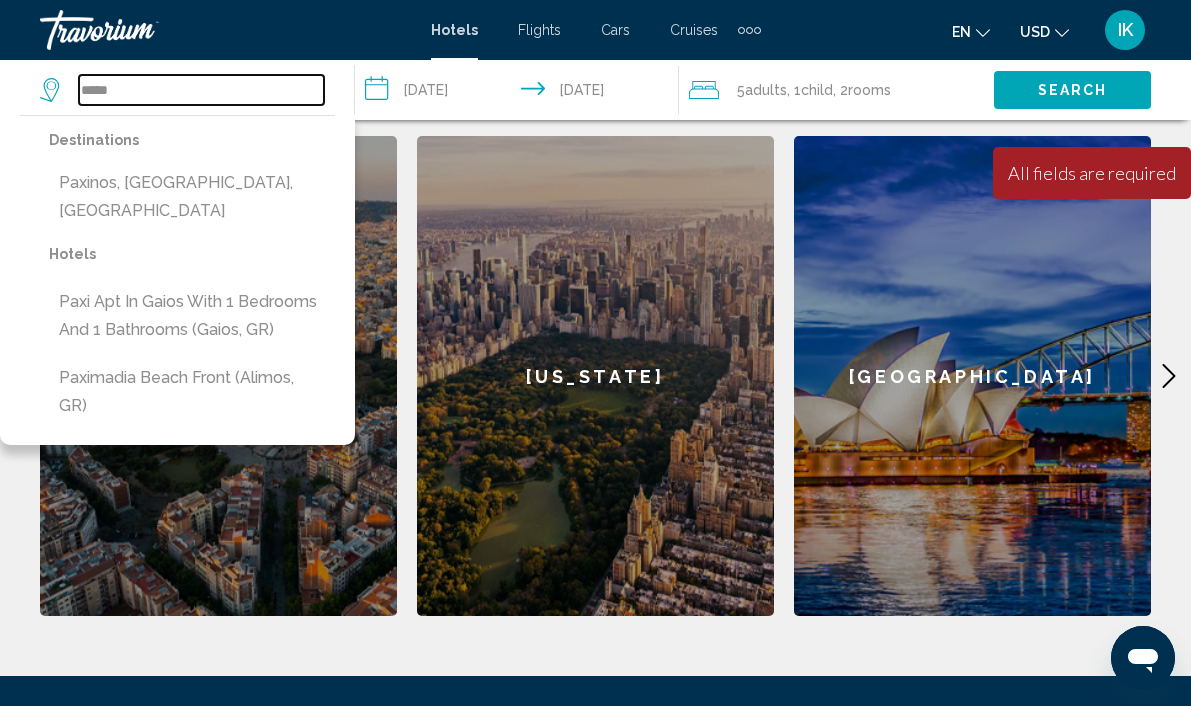 click on "****" at bounding box center [201, 90] 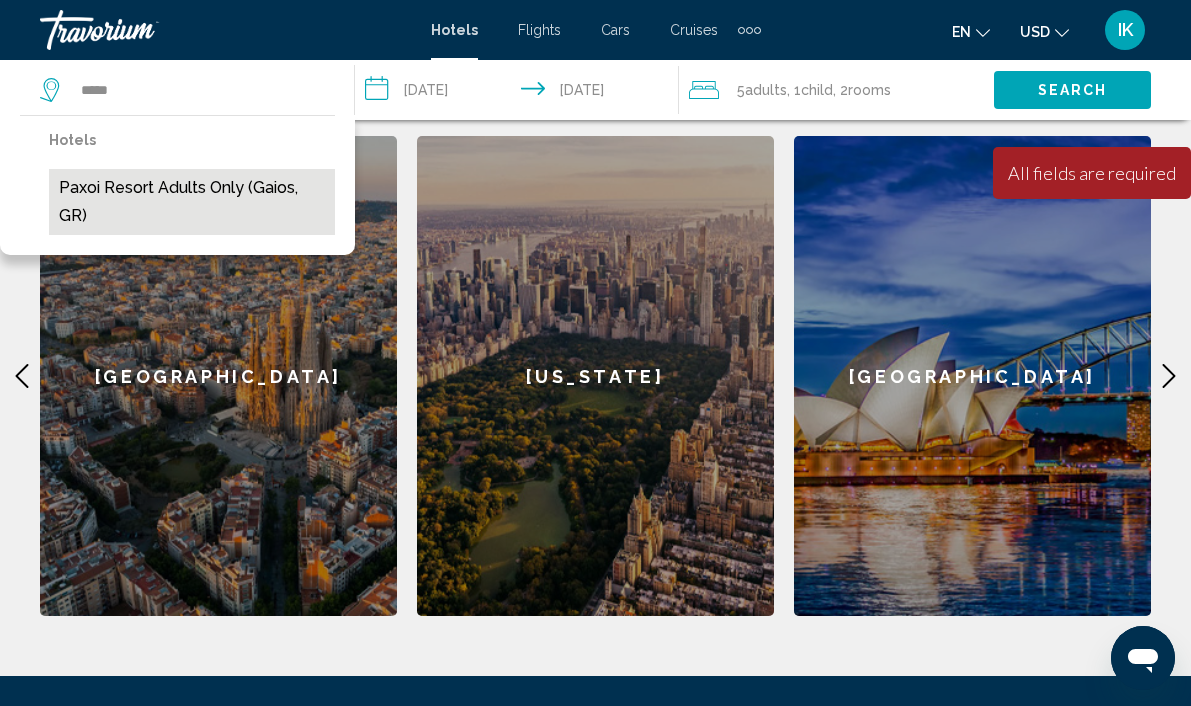click on "Paxoi Resort Adults Only (Gaios, GR)" at bounding box center (192, 202) 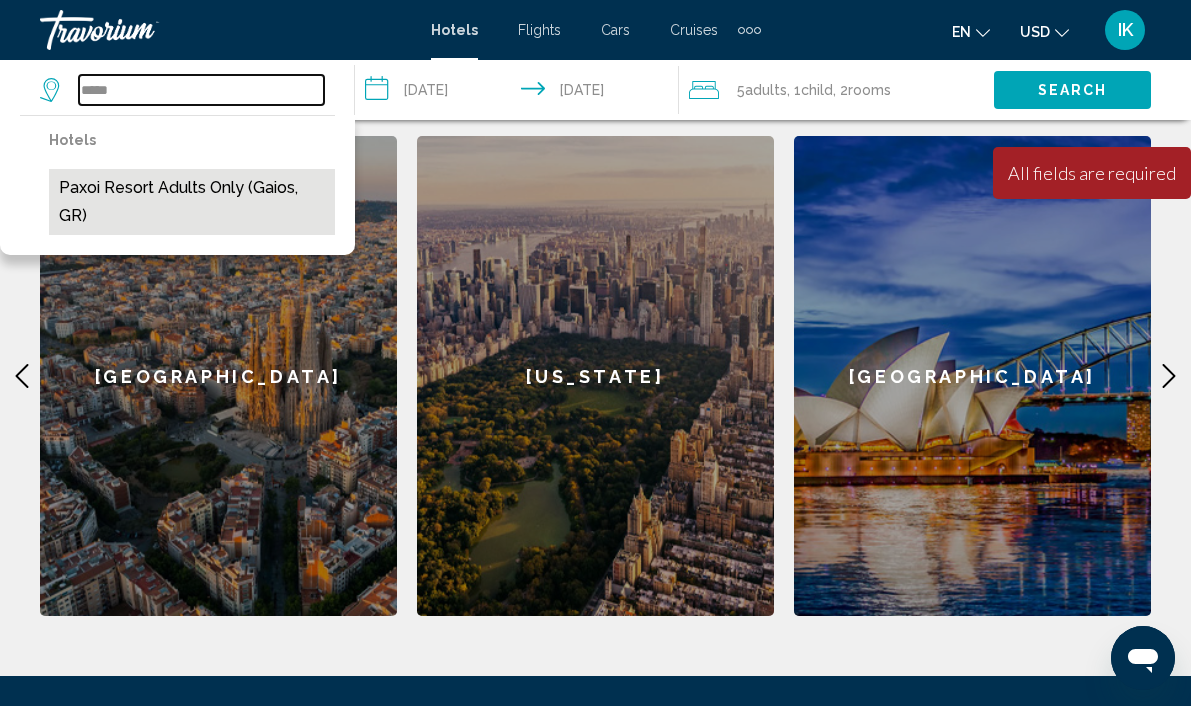 type on "**********" 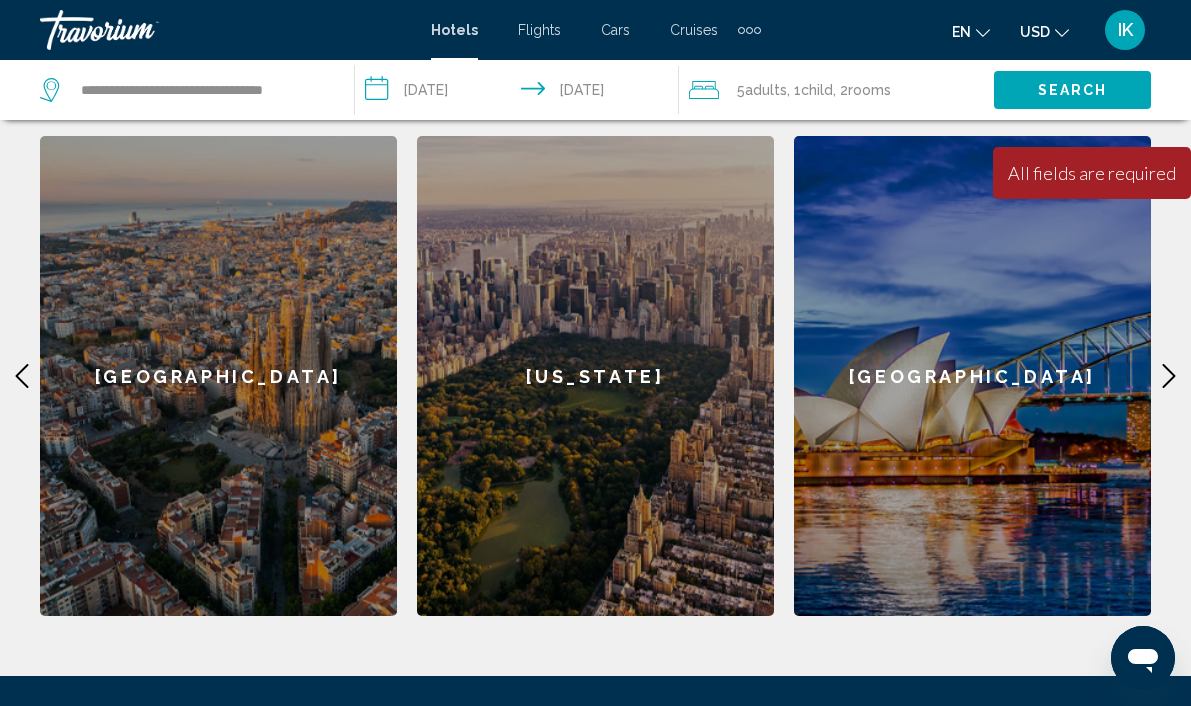 click on "Search" at bounding box center [1073, 91] 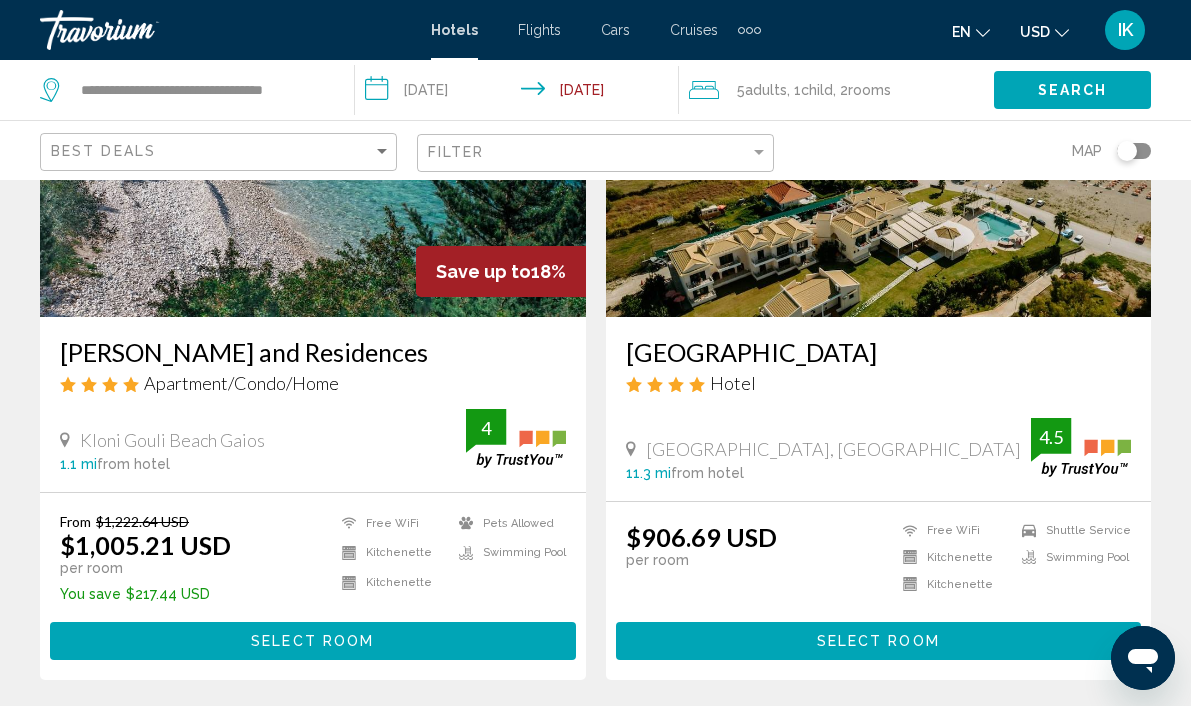 scroll, scrollTop: 260, scrollLeft: 0, axis: vertical 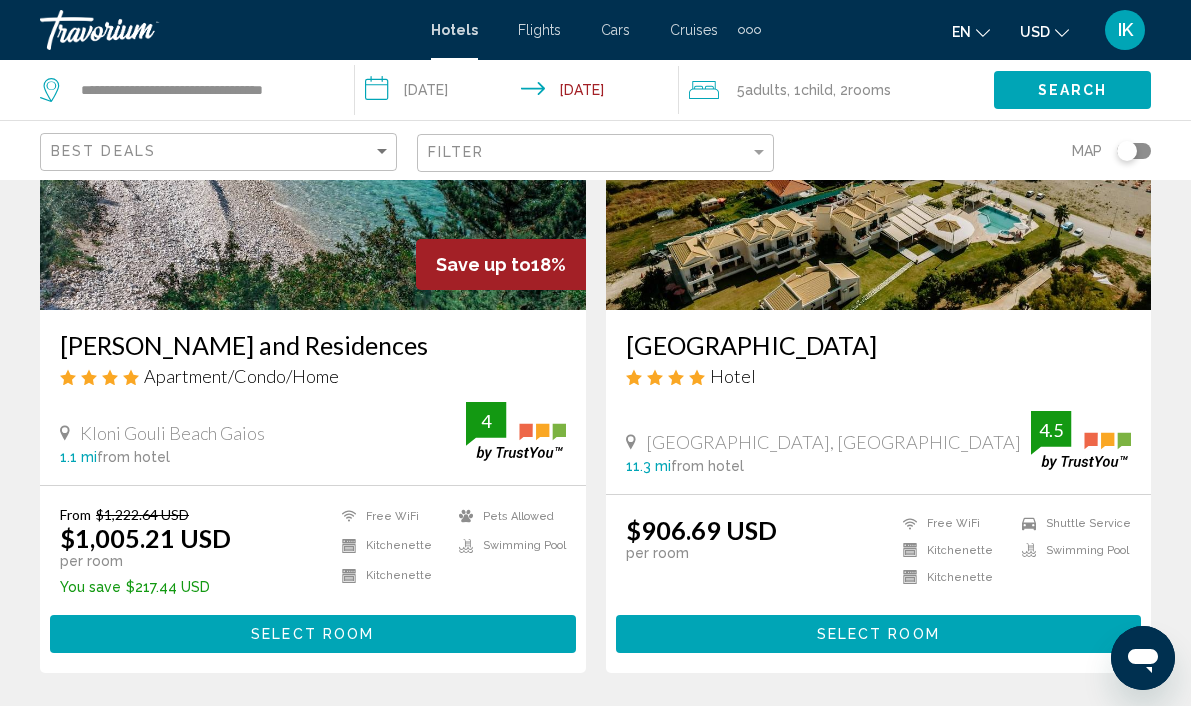 click on "USD" 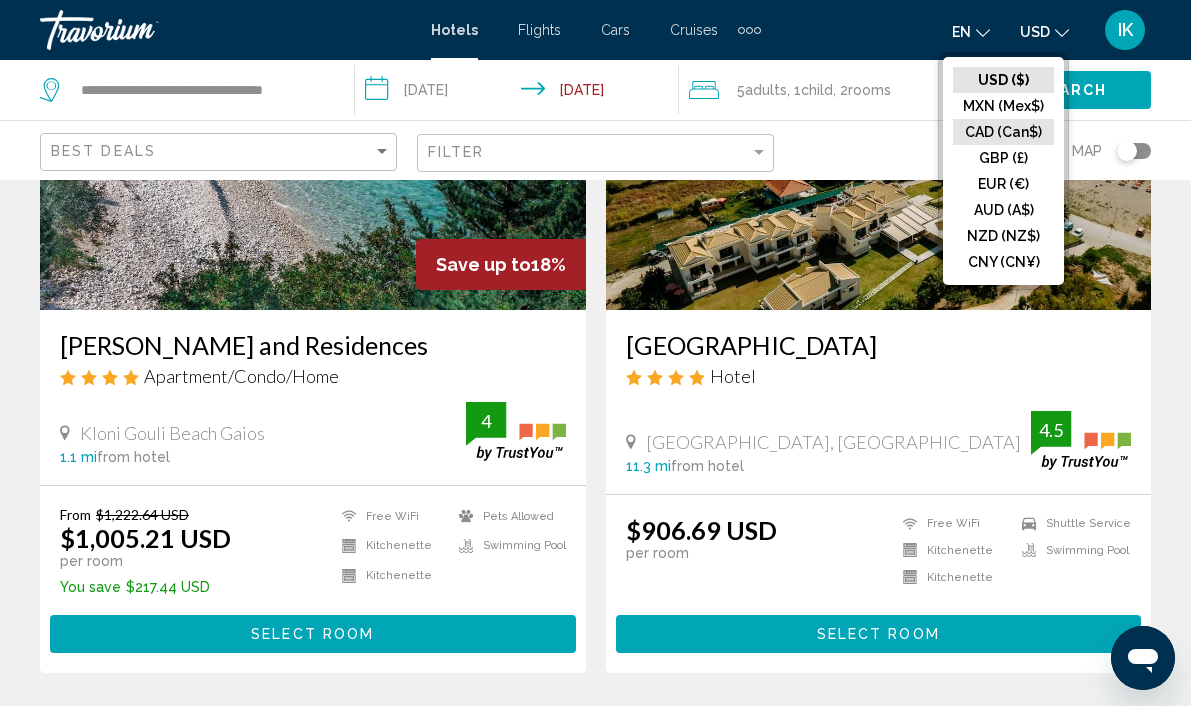click on "CAD (Can$)" 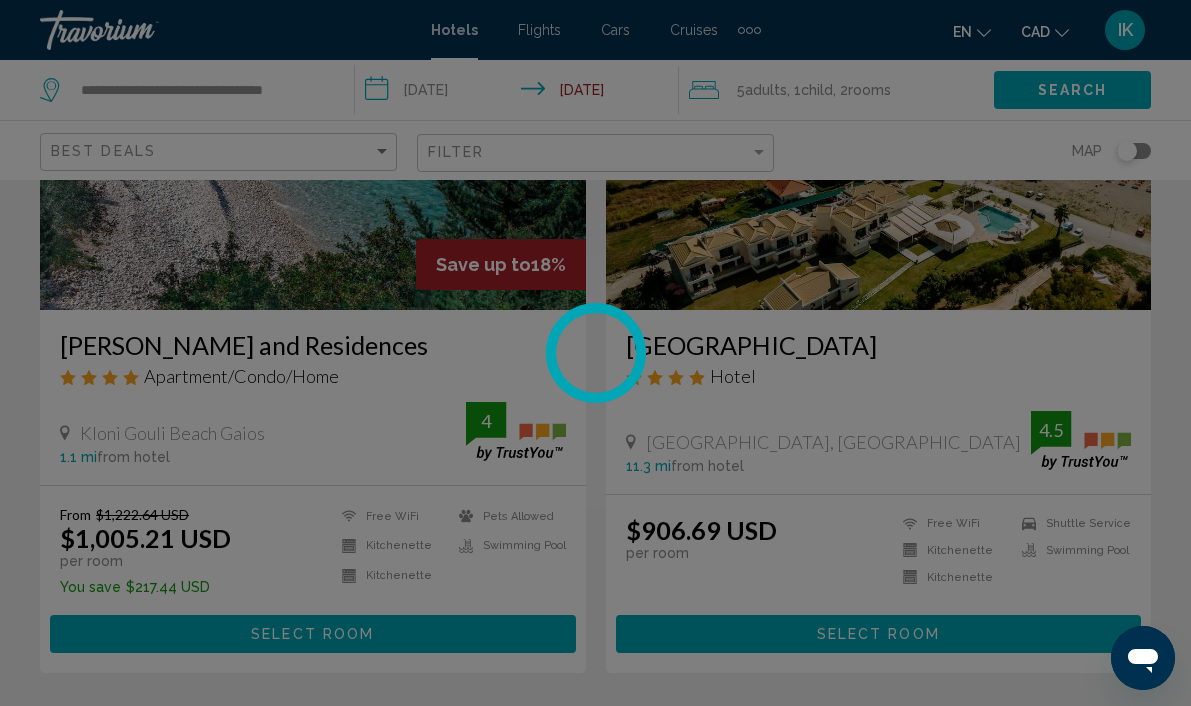 scroll, scrollTop: 60, scrollLeft: 0, axis: vertical 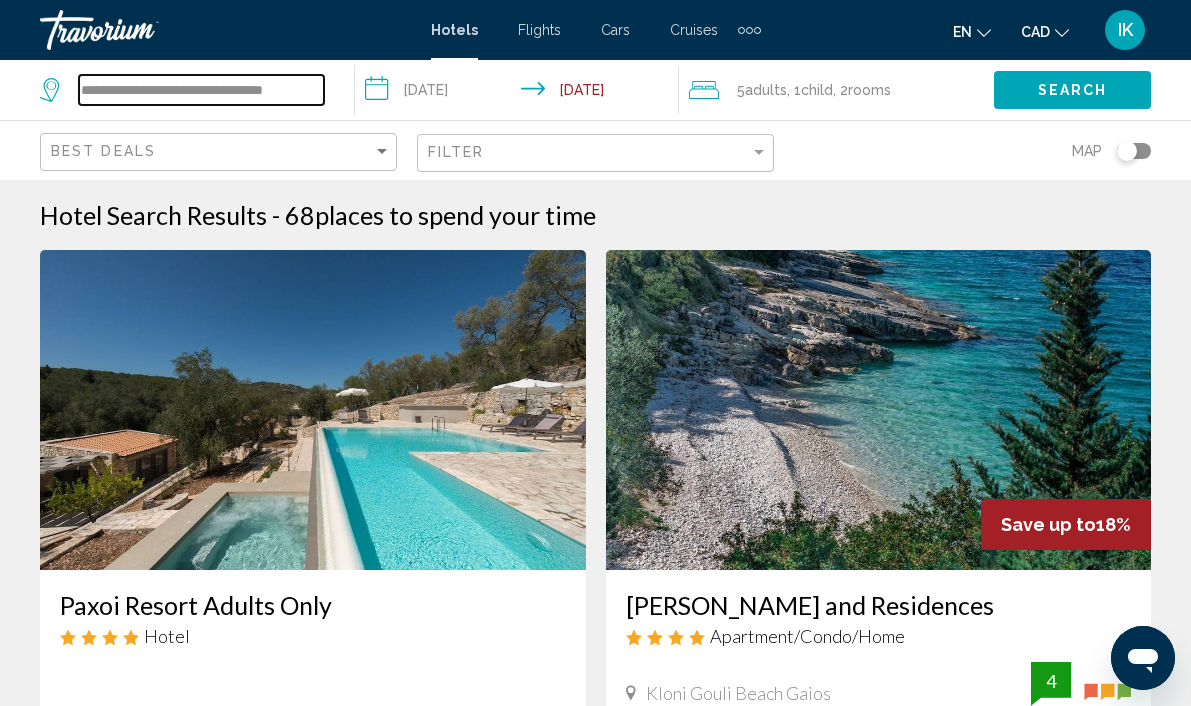 click on "**********" at bounding box center (201, 90) 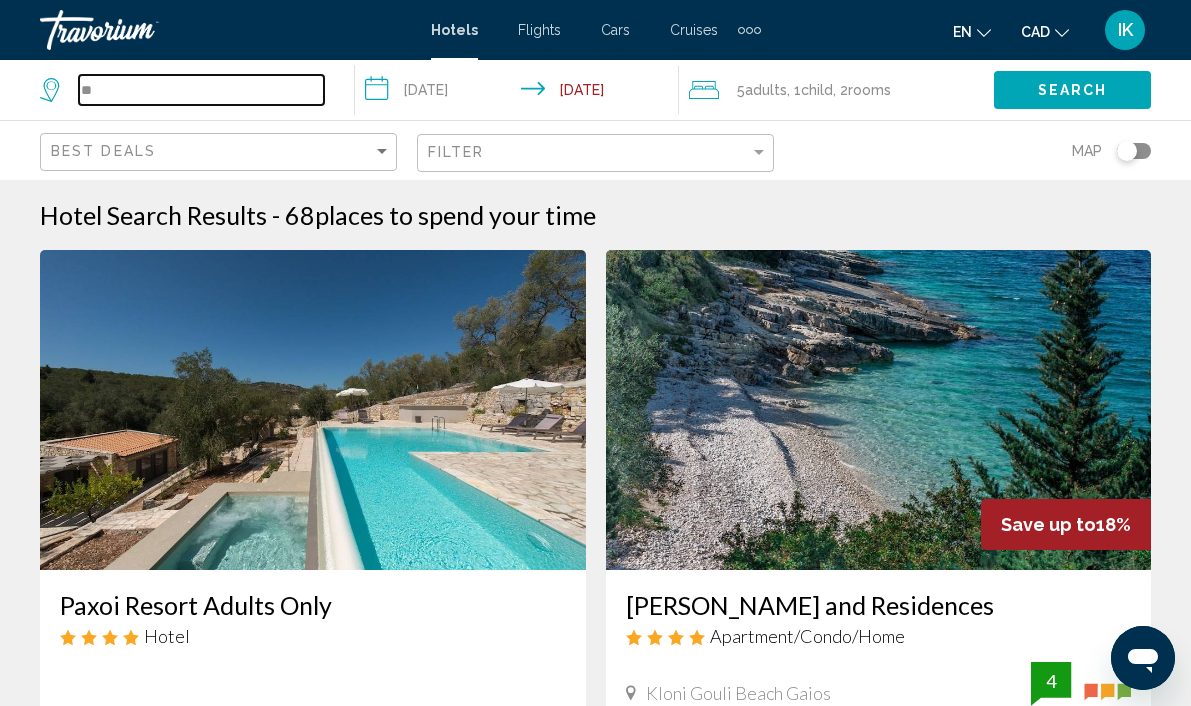 type on "*" 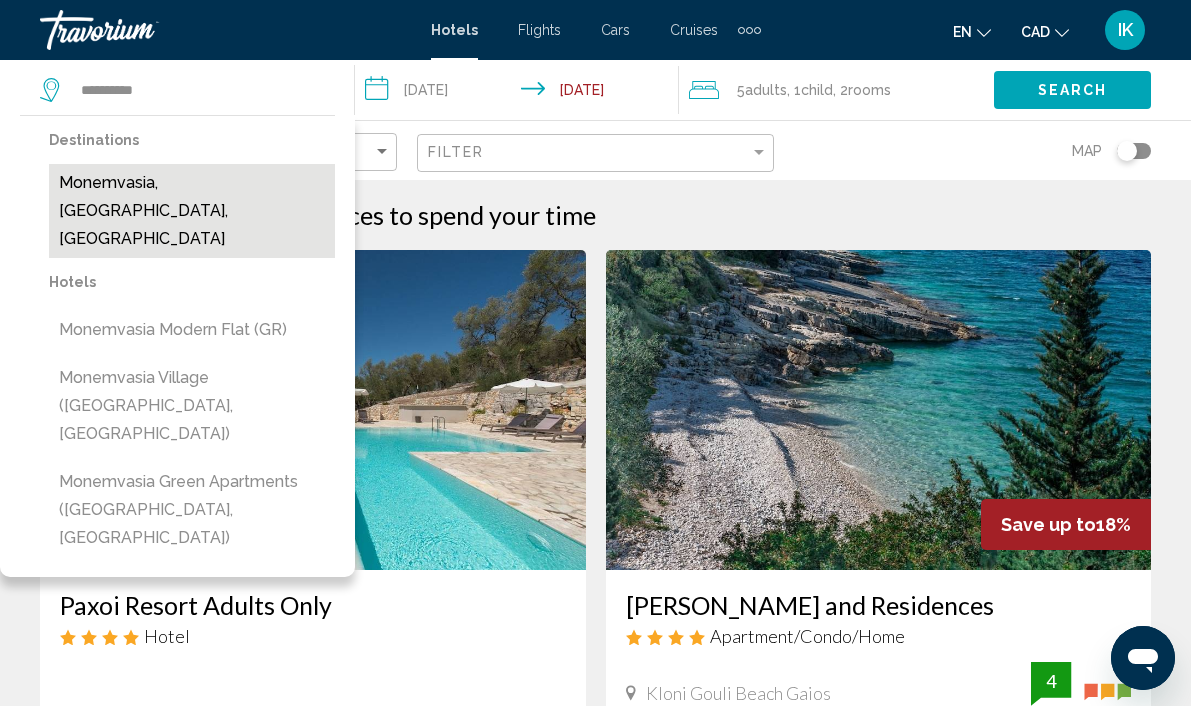 click on "Monemvasia, [GEOGRAPHIC_DATA], [GEOGRAPHIC_DATA]" at bounding box center [192, 211] 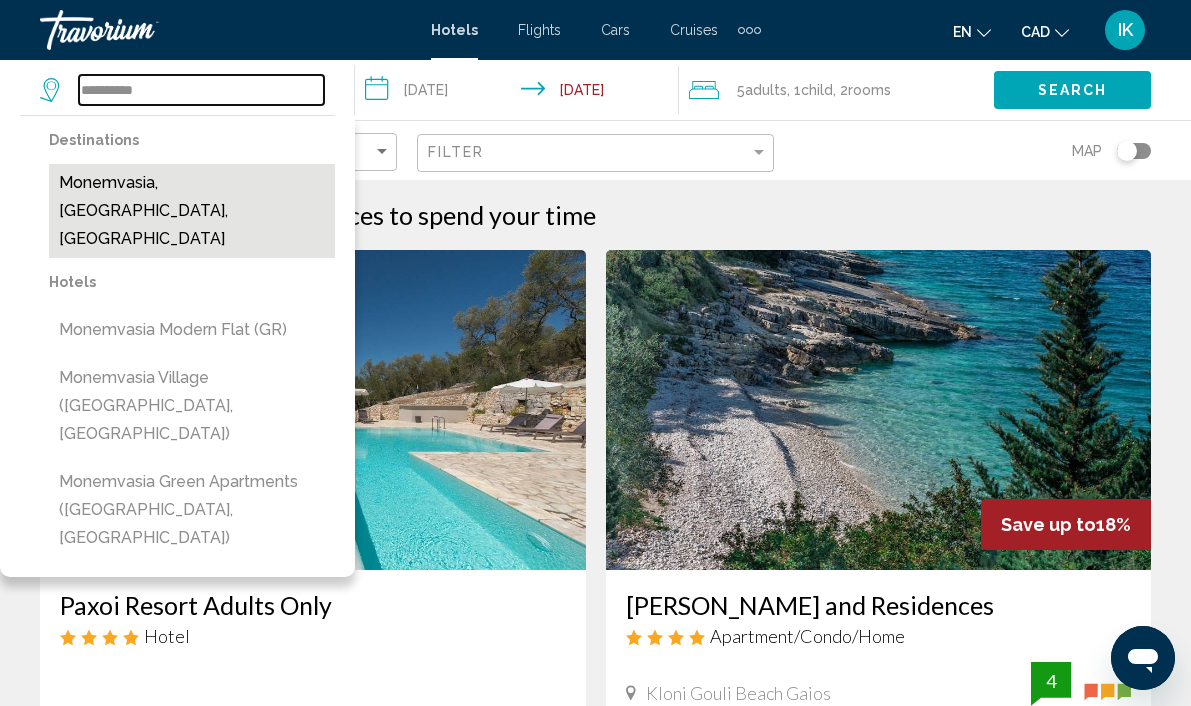 type on "**********" 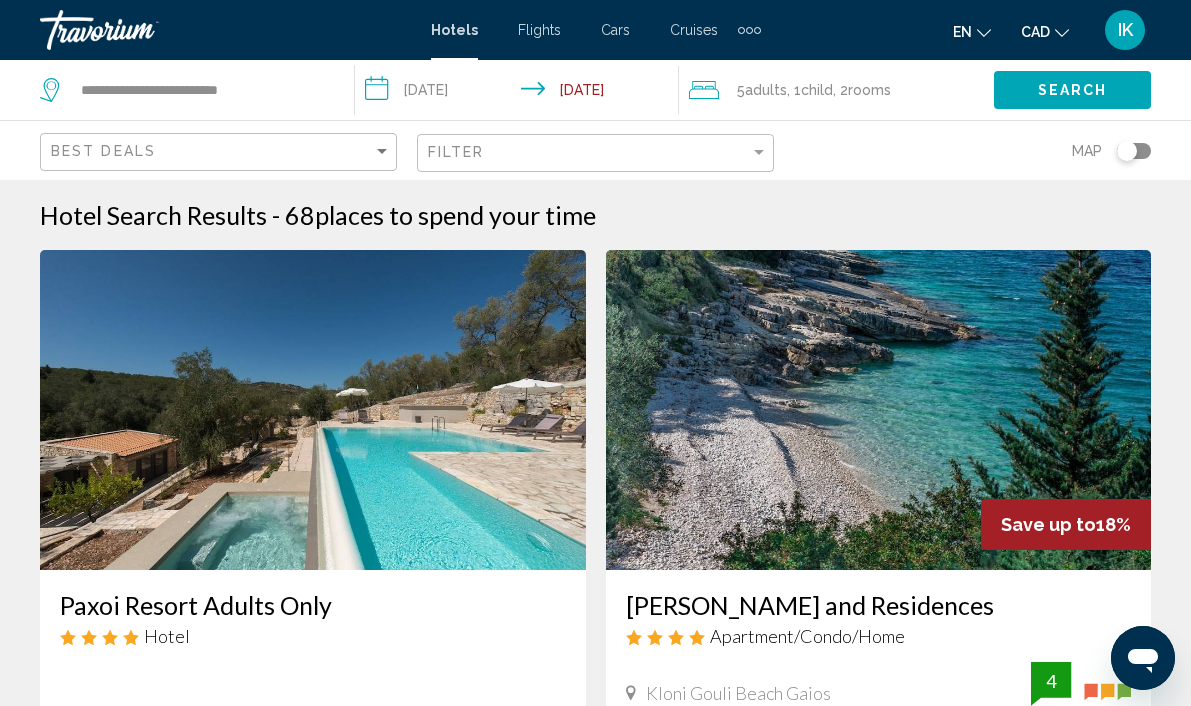 click on "**********" at bounding box center [521, 93] 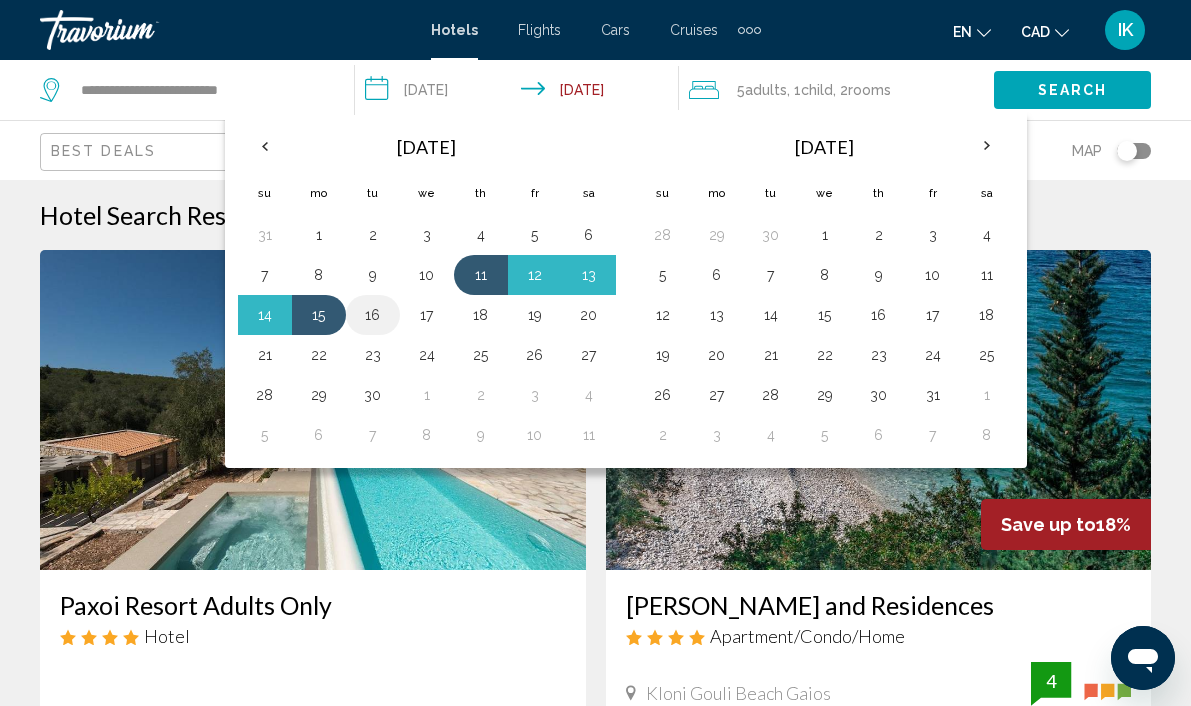 click on "16" at bounding box center (373, 315) 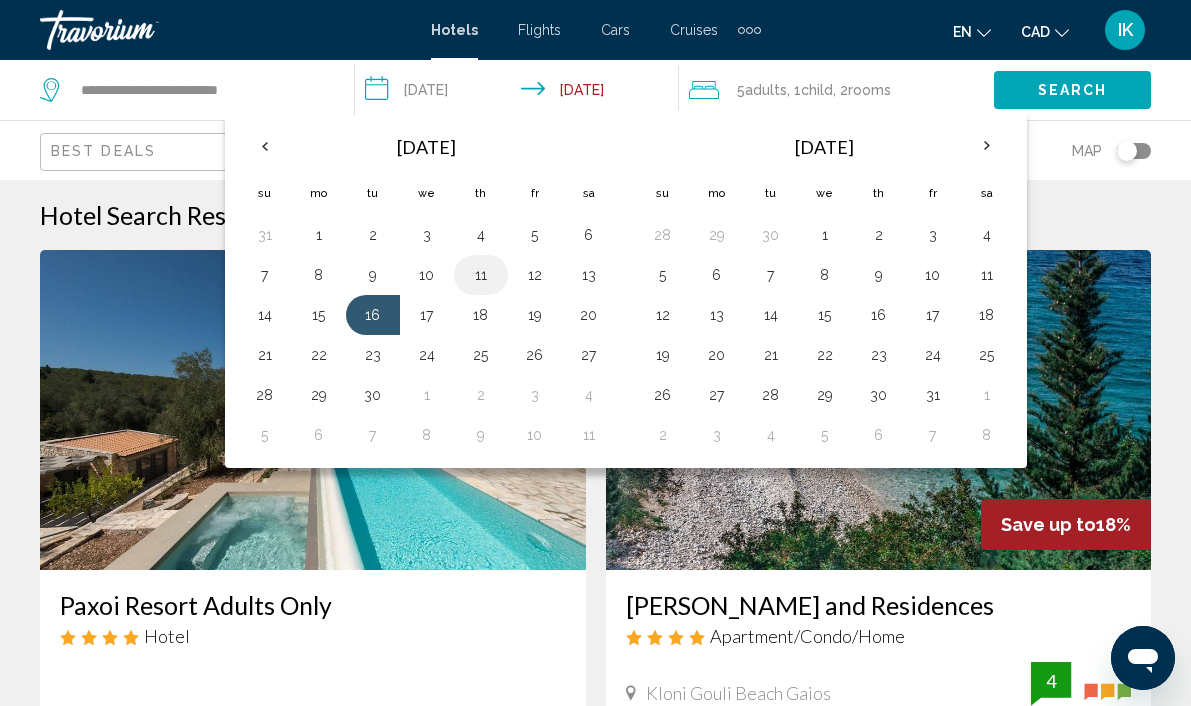 click on "11" at bounding box center (481, 275) 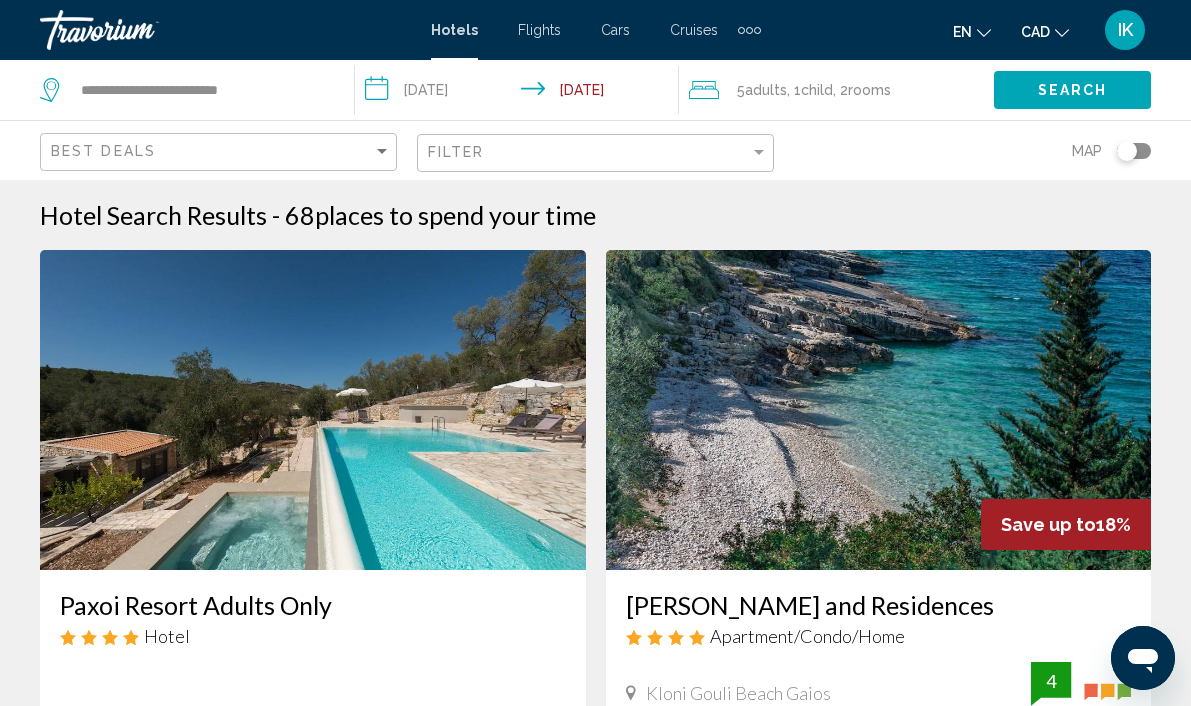 click on "**********" at bounding box center (521, 93) 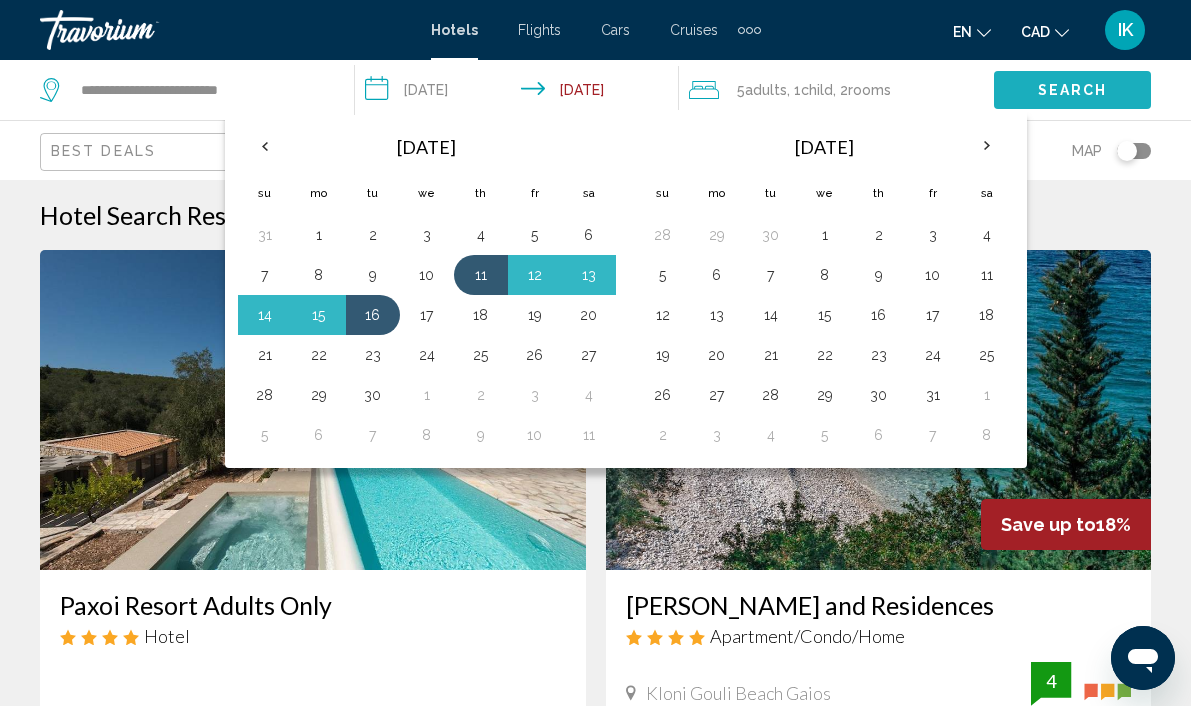 click on "Search" 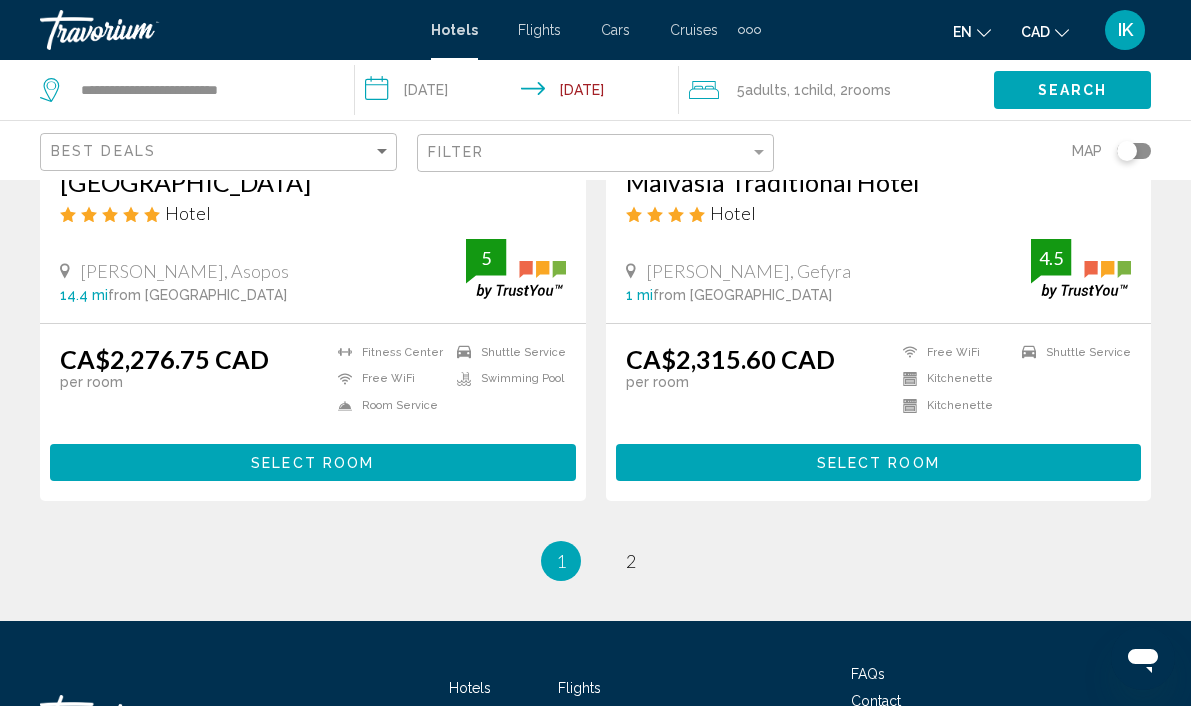 scroll, scrollTop: 4006, scrollLeft: 0, axis: vertical 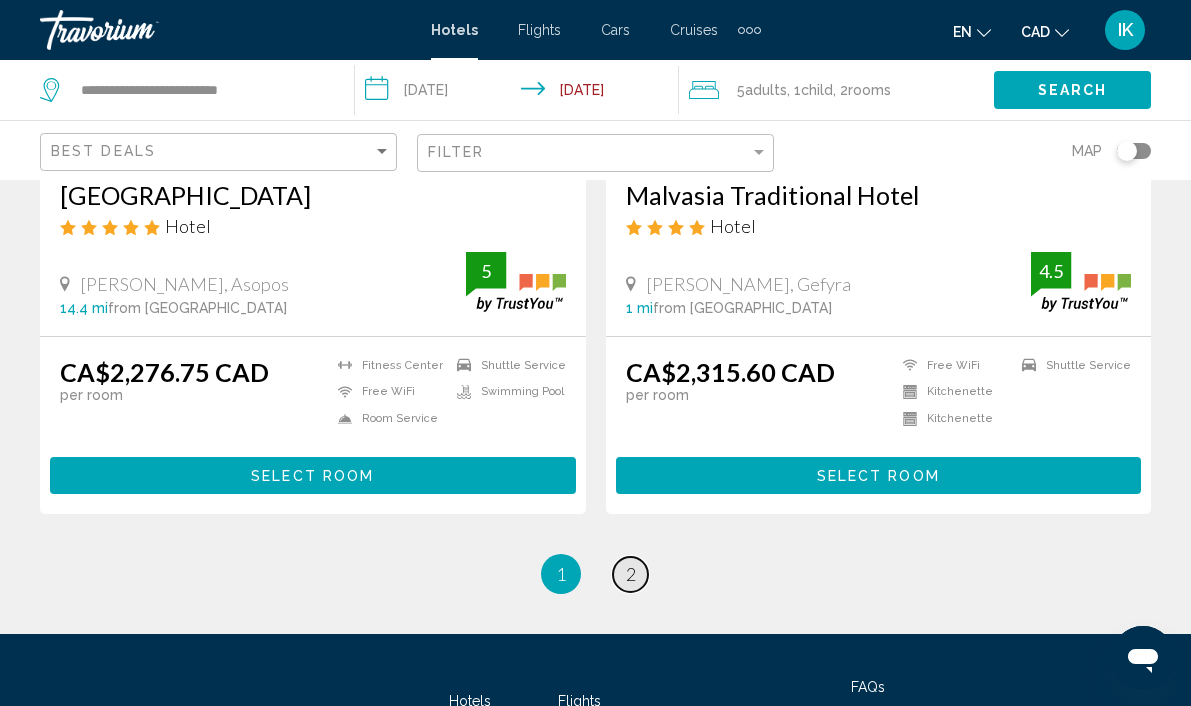 click on "2" at bounding box center [631, 574] 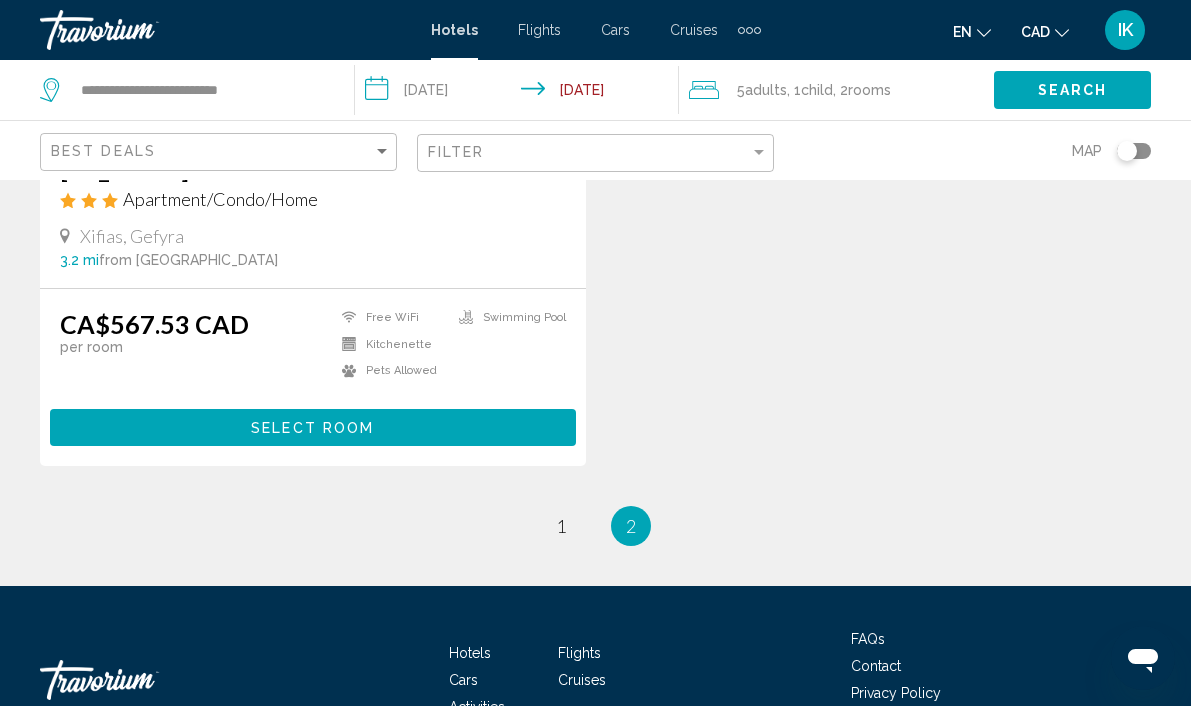 scroll, scrollTop: 3297, scrollLeft: 0, axis: vertical 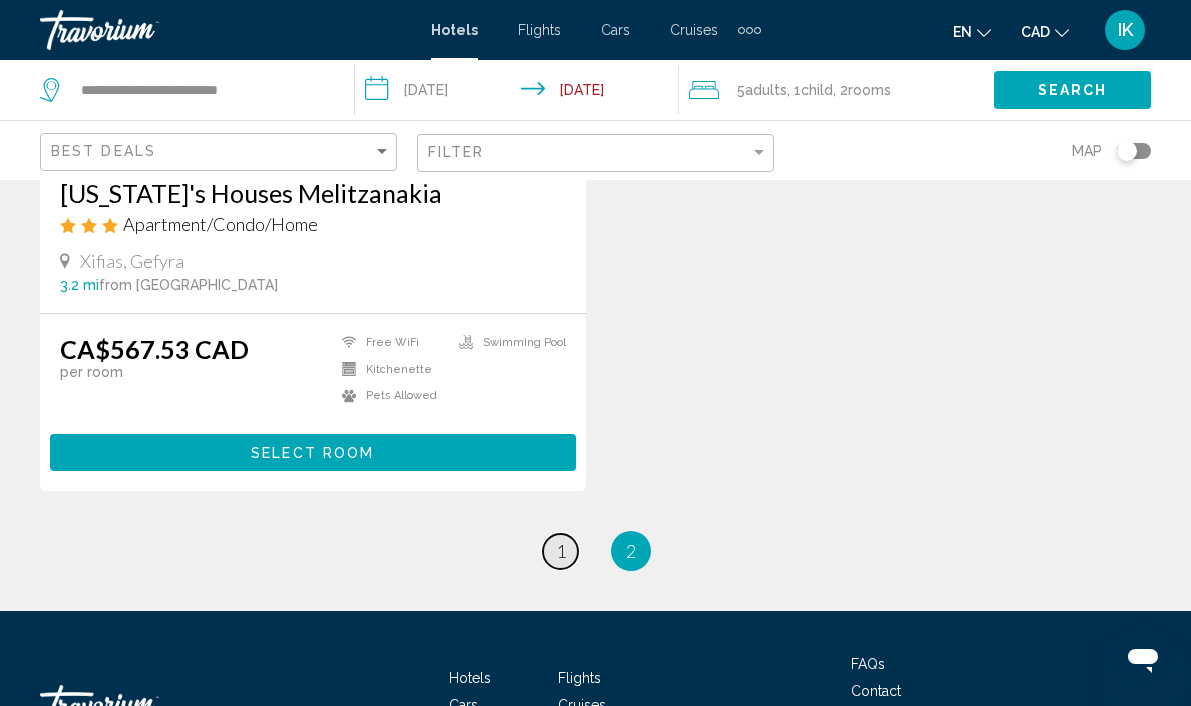 click on "1" at bounding box center (561, 551) 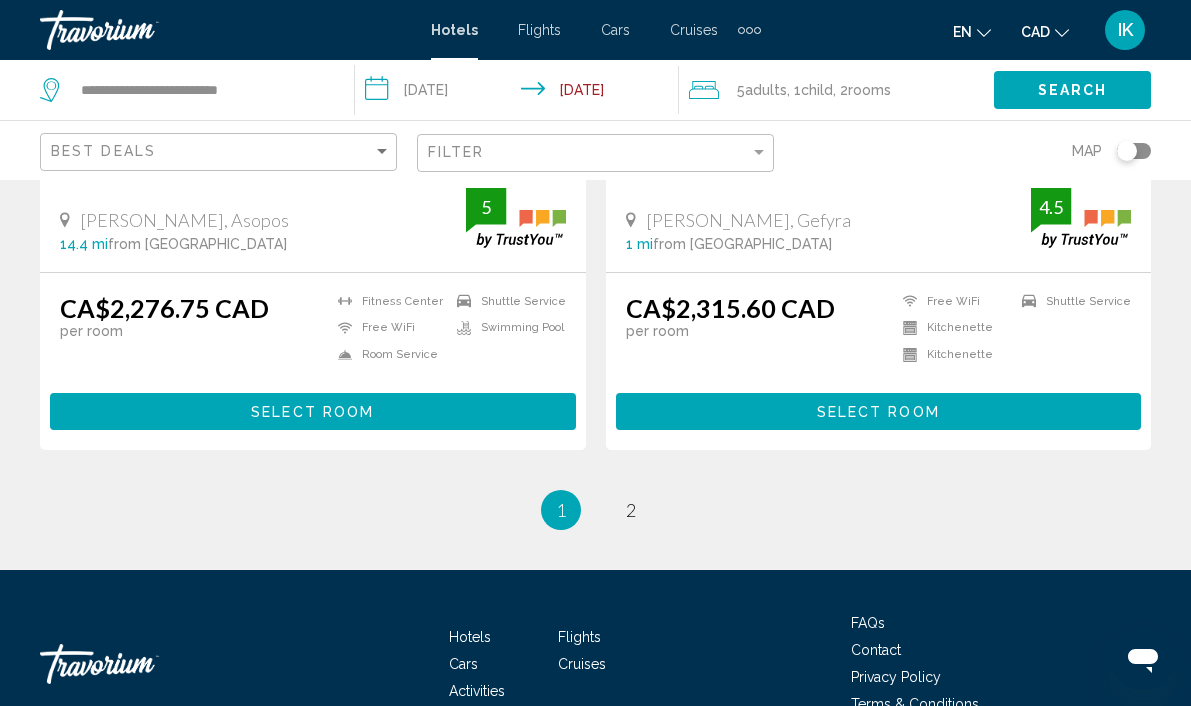 scroll, scrollTop: 4176, scrollLeft: 0, axis: vertical 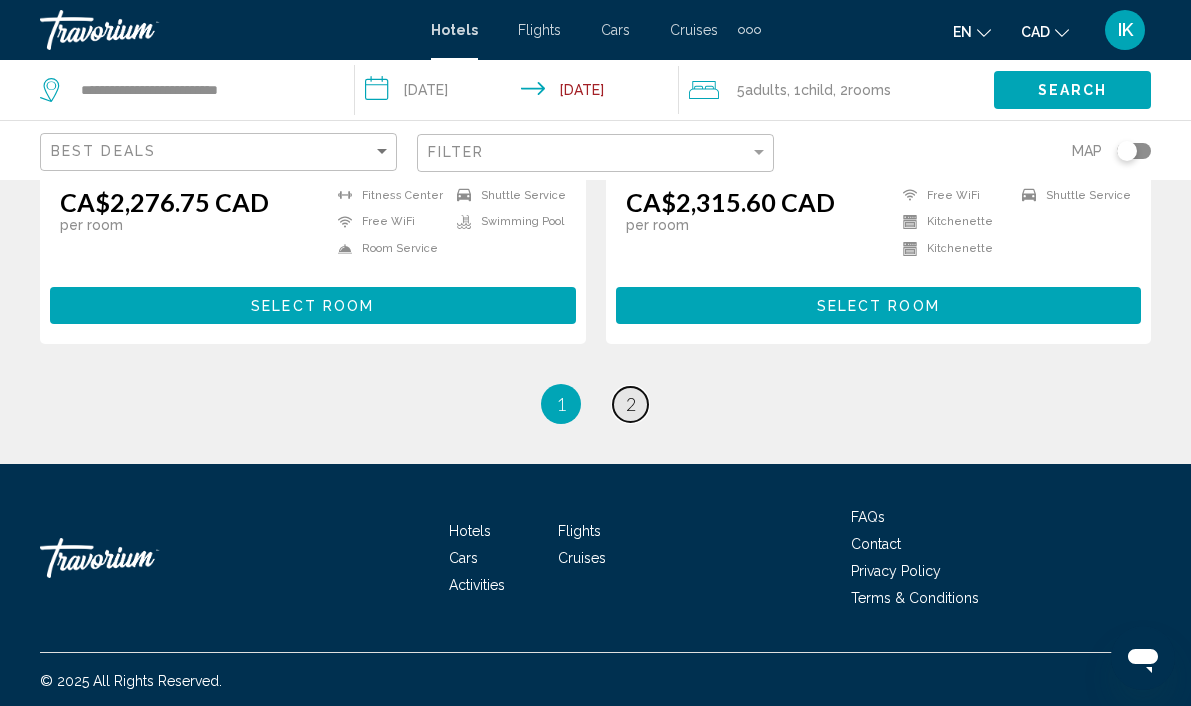 click on "2" at bounding box center (631, 404) 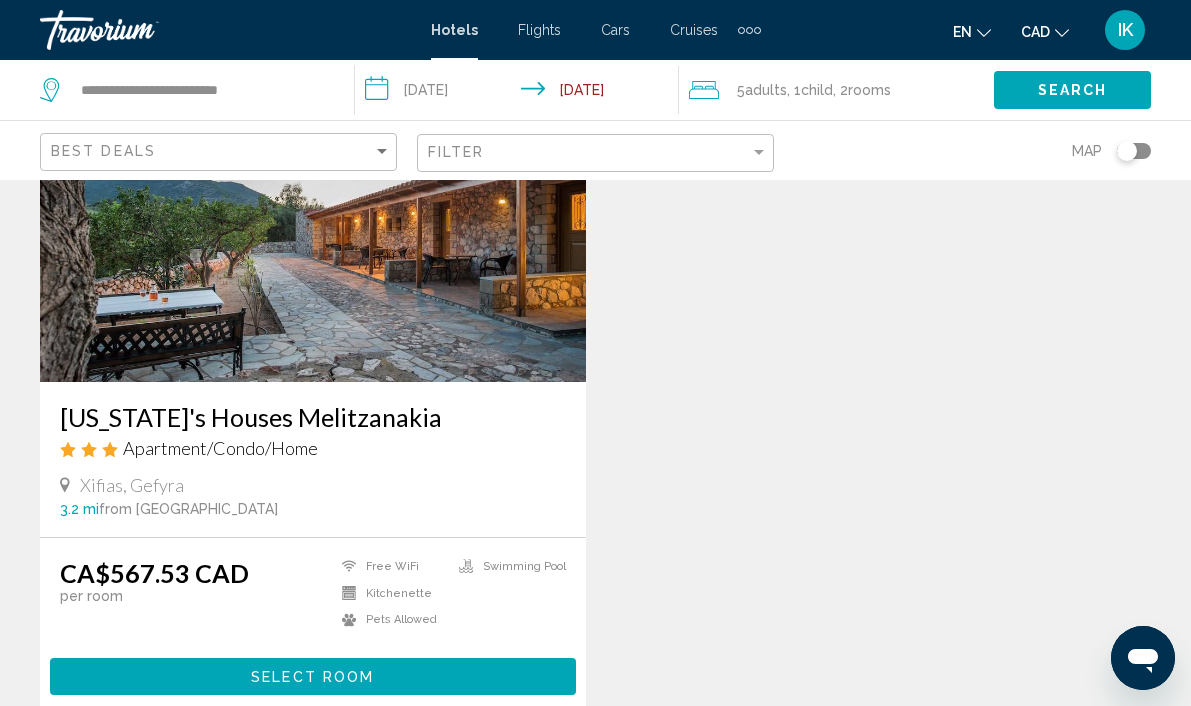 scroll, scrollTop: 3415, scrollLeft: 0, axis: vertical 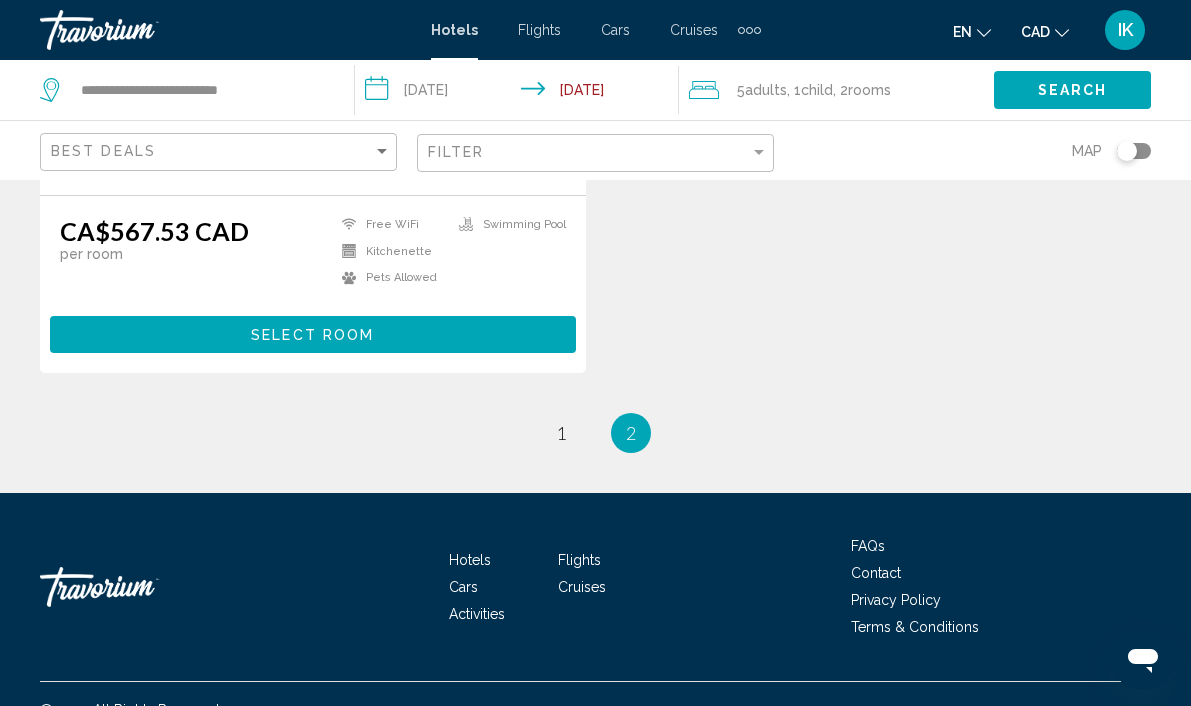 click on "page  1" at bounding box center (561, 433) 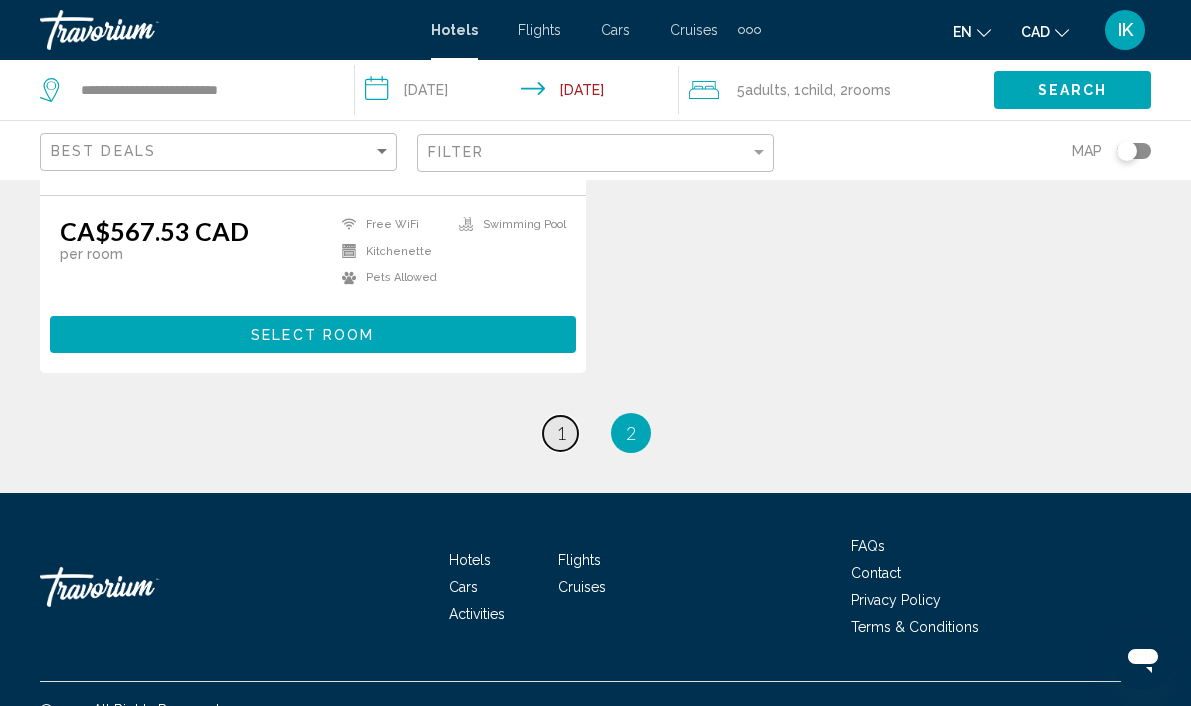 click on "page  1" at bounding box center (560, 433) 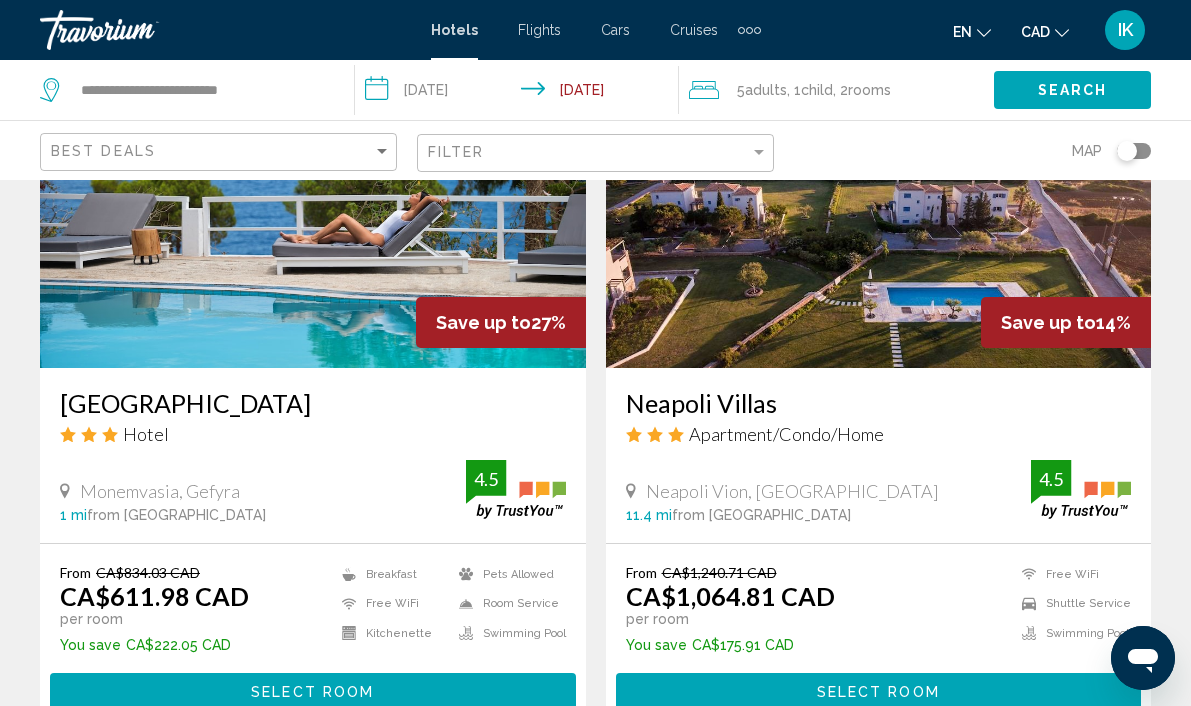 scroll, scrollTop: 0, scrollLeft: 0, axis: both 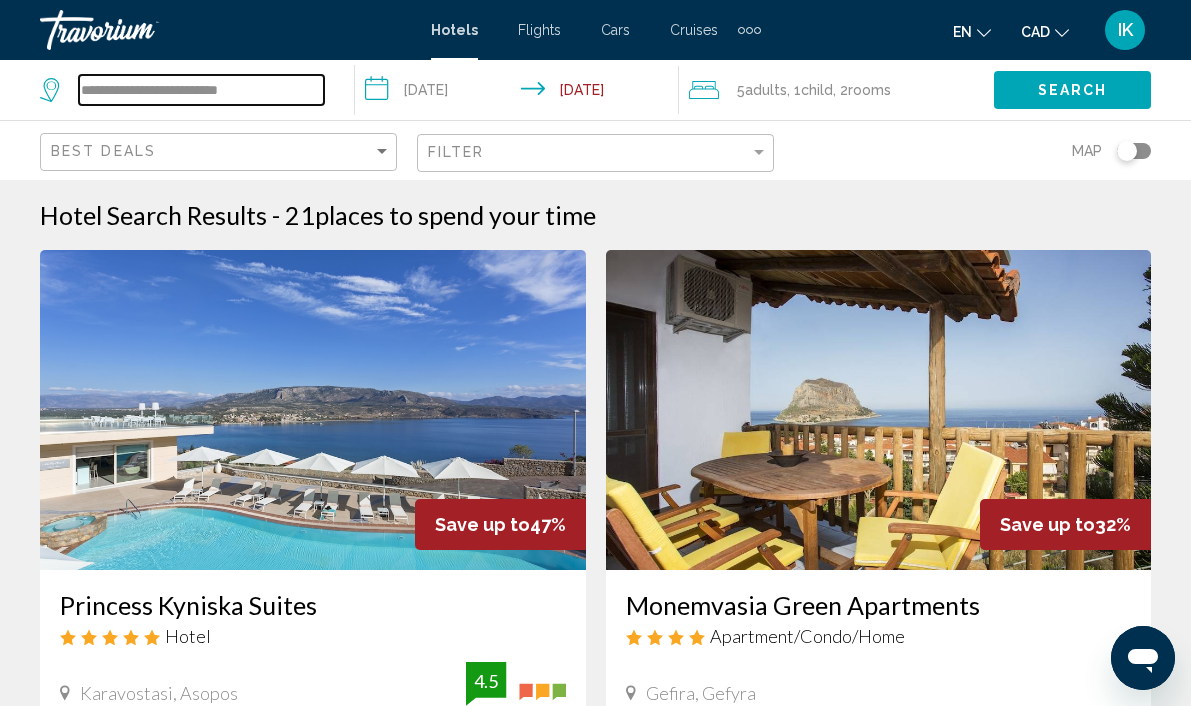 click on "**********" at bounding box center (201, 90) 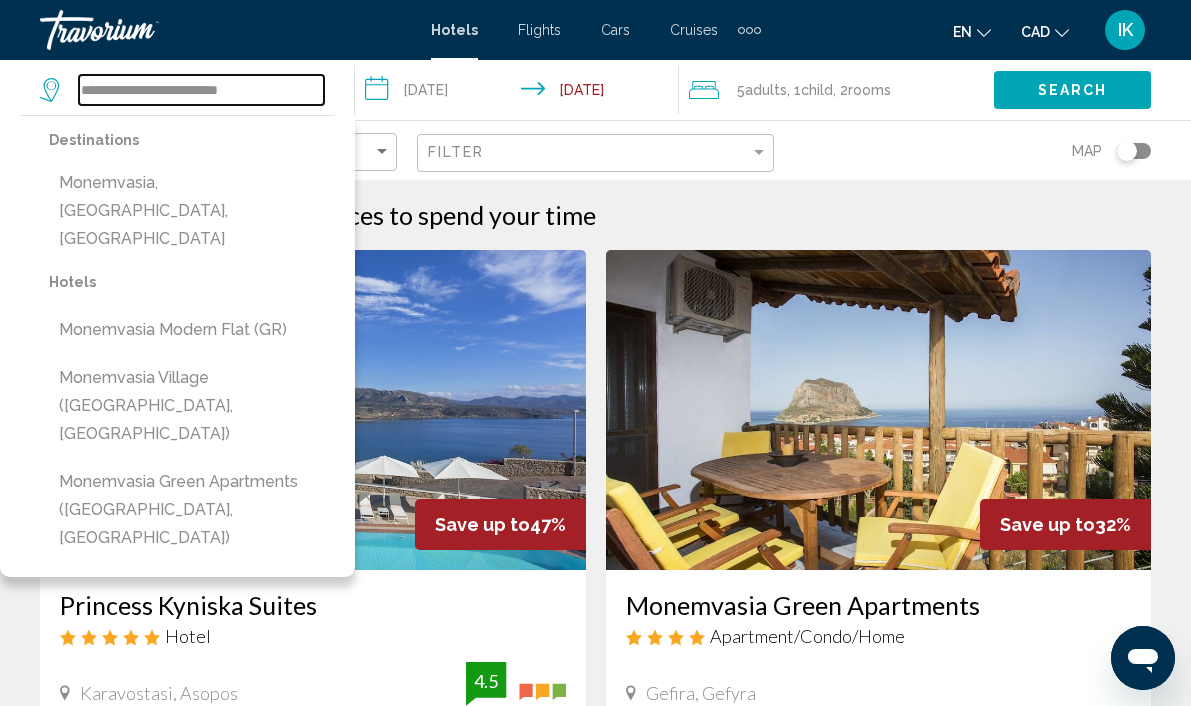 drag, startPoint x: 285, startPoint y: 88, endPoint x: 3, endPoint y: 65, distance: 282.9364 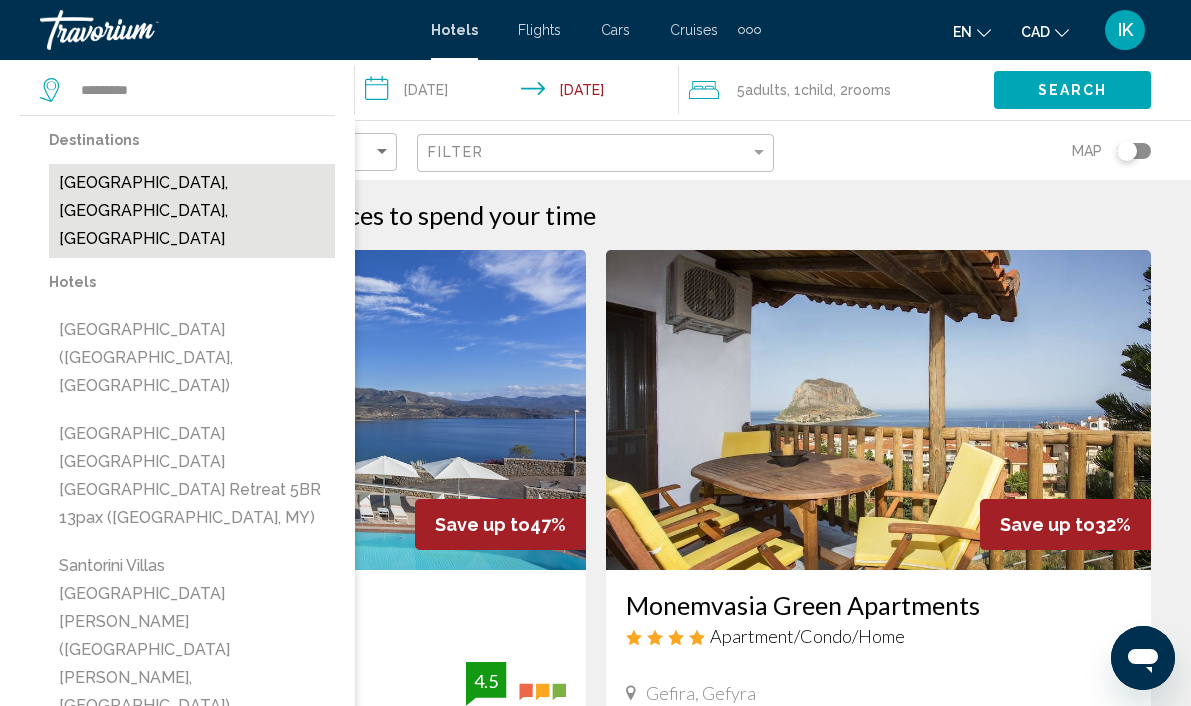 click on "[GEOGRAPHIC_DATA], [GEOGRAPHIC_DATA], [GEOGRAPHIC_DATA]" at bounding box center [192, 211] 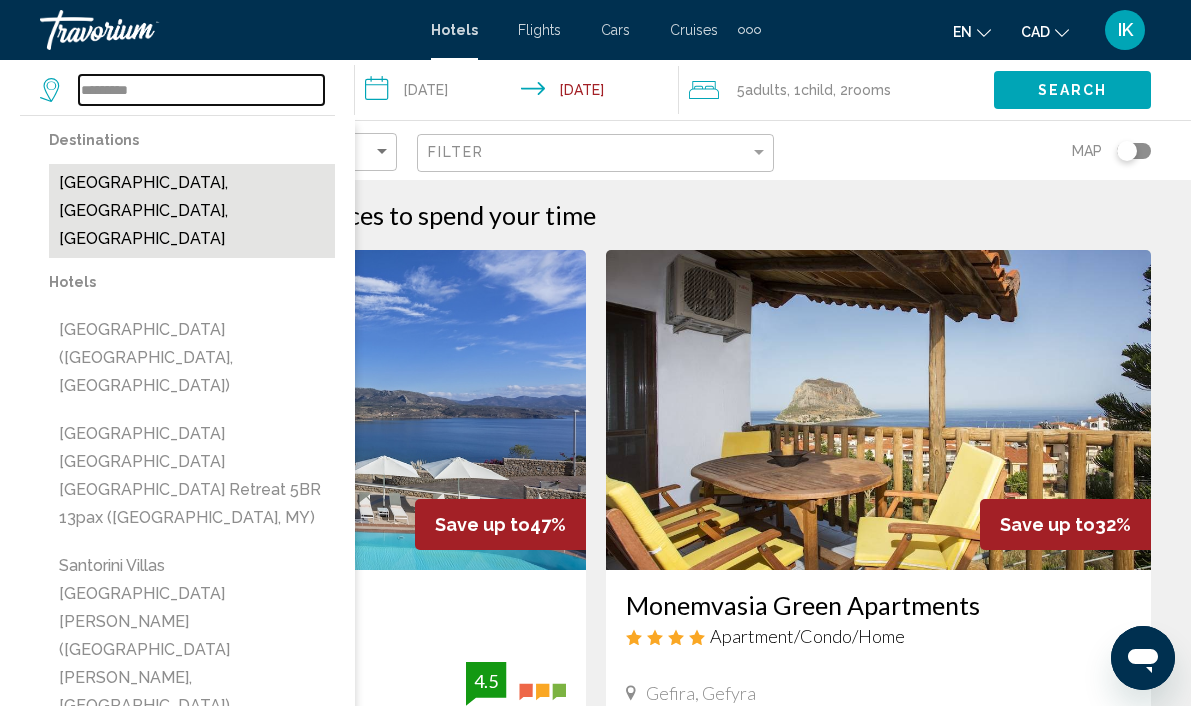 type on "**********" 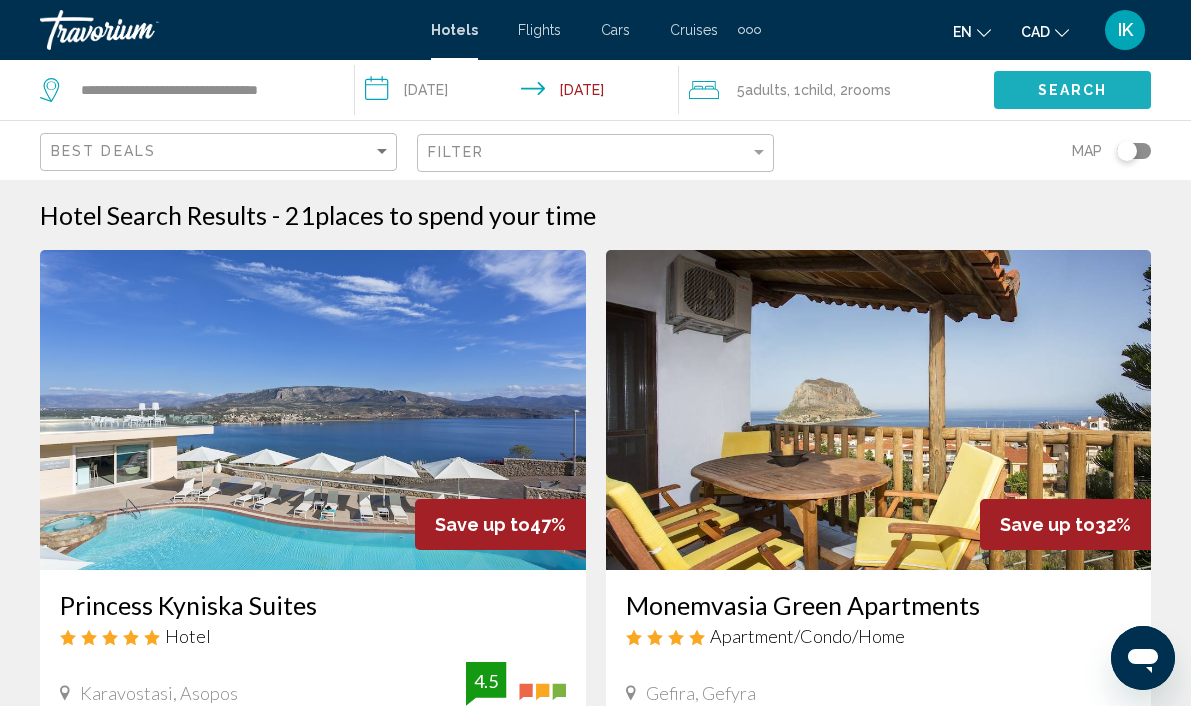 click on "Search" 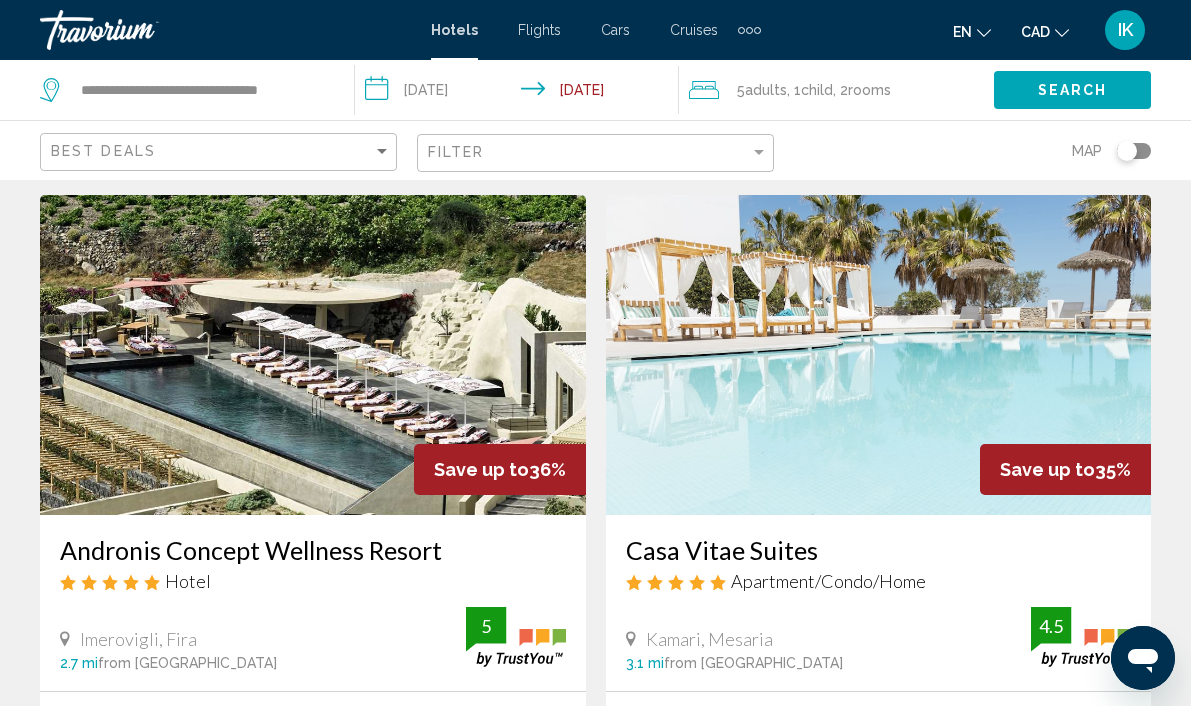 scroll, scrollTop: 2199, scrollLeft: 0, axis: vertical 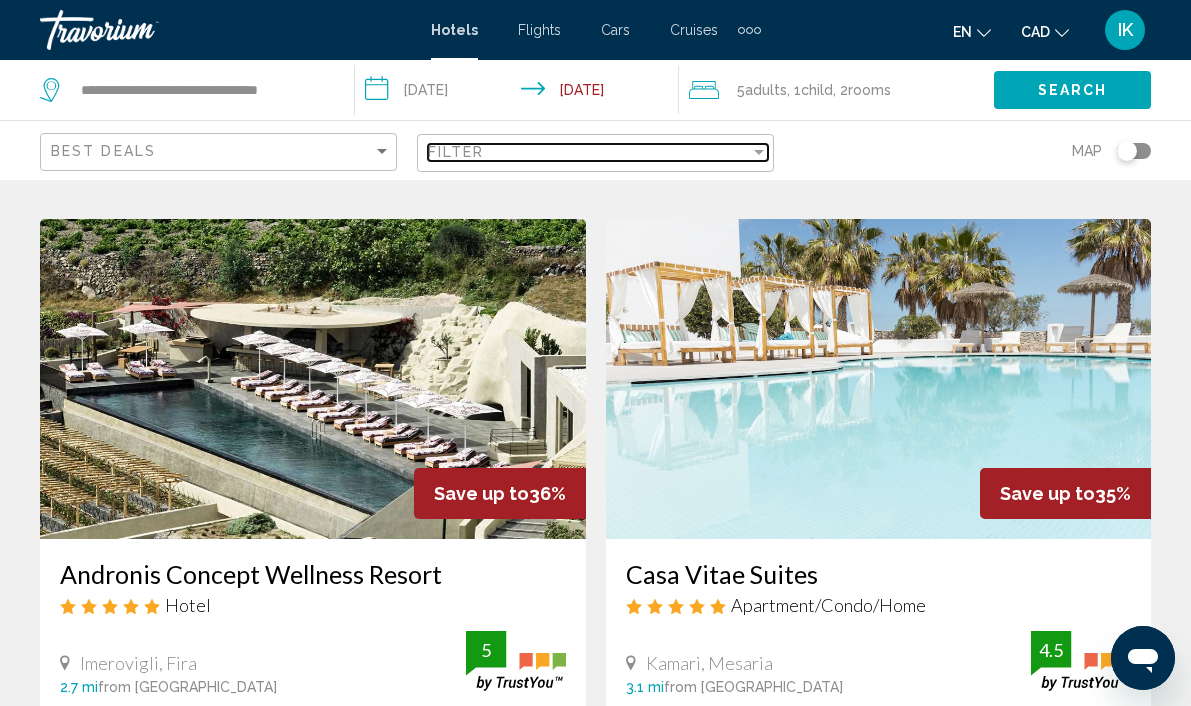 click on "Filter" at bounding box center (589, 152) 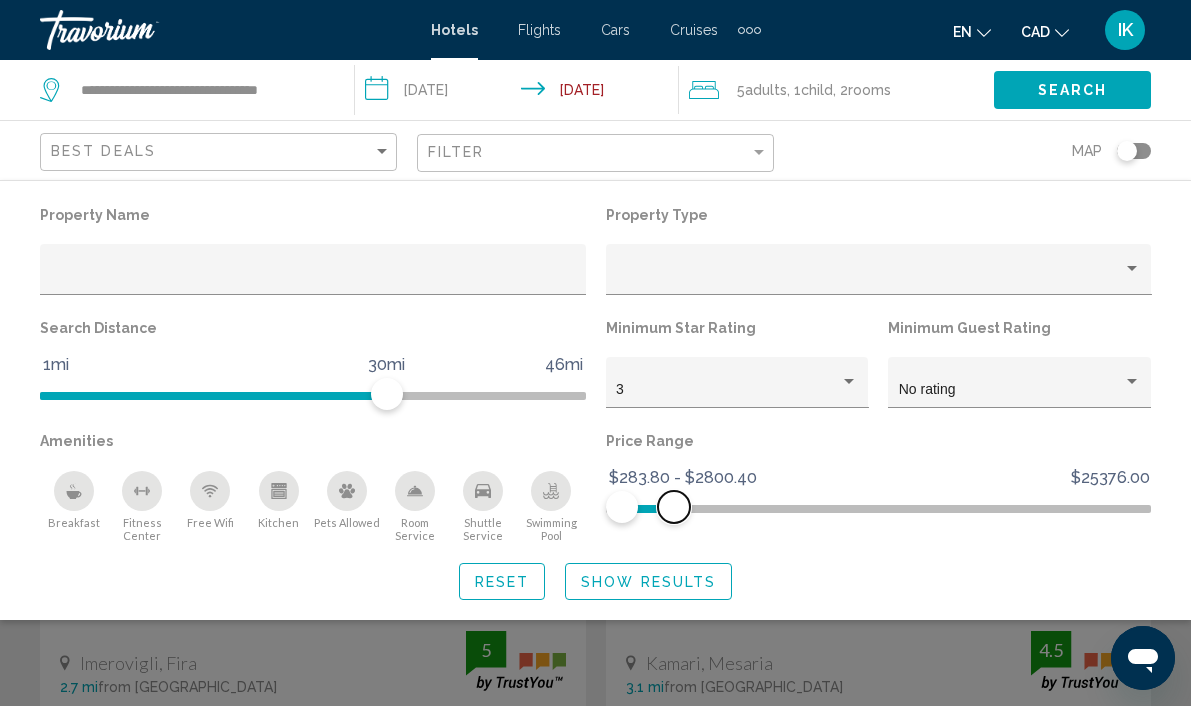 drag, startPoint x: 1132, startPoint y: 506, endPoint x: 674, endPoint y: 506, distance: 458 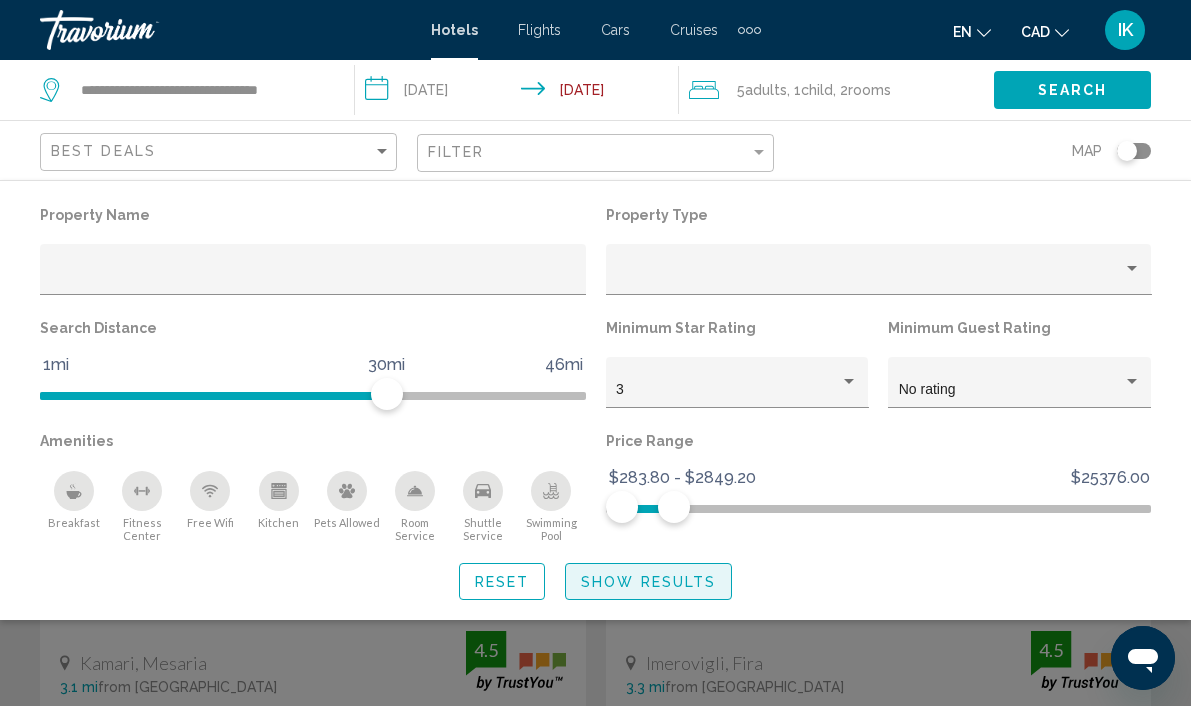 click on "Show Results" 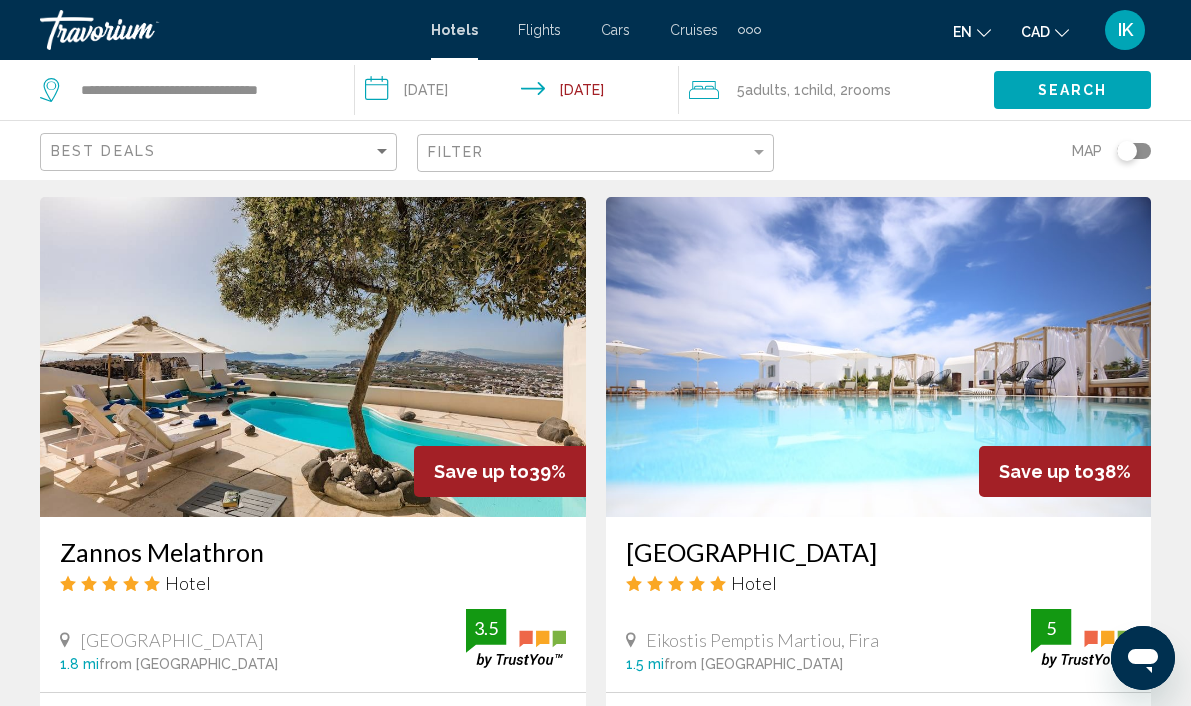 scroll, scrollTop: 570, scrollLeft: 0, axis: vertical 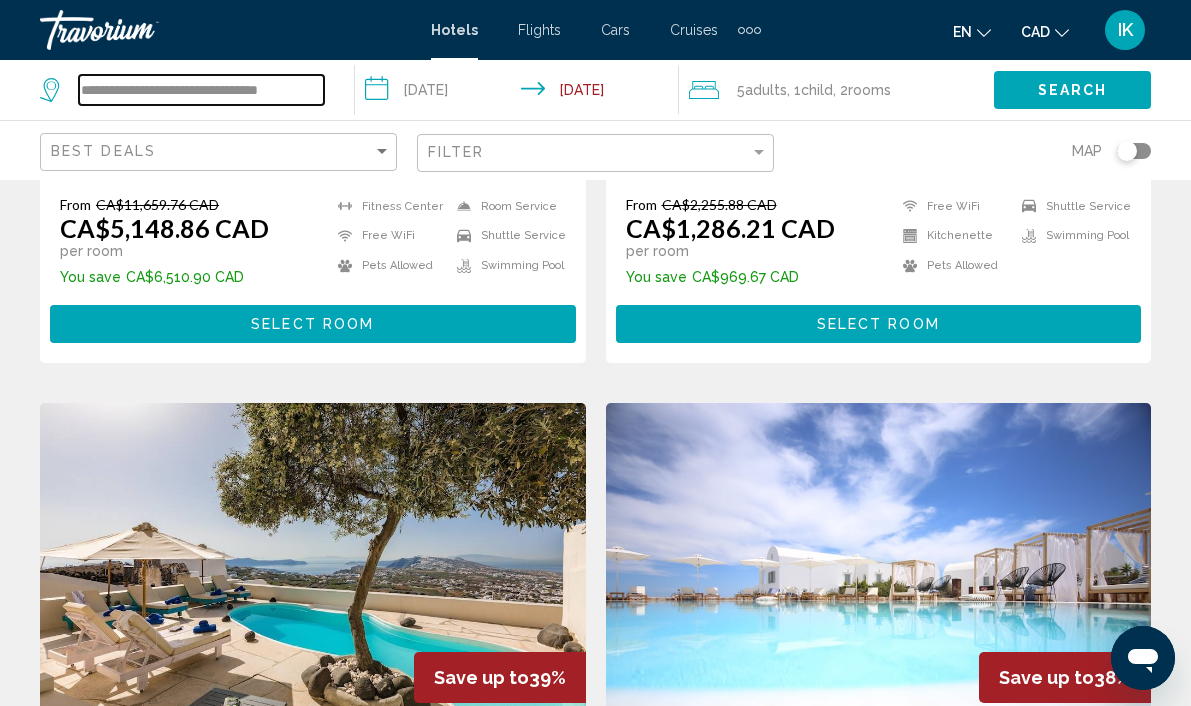 click on "**********" at bounding box center [201, 90] 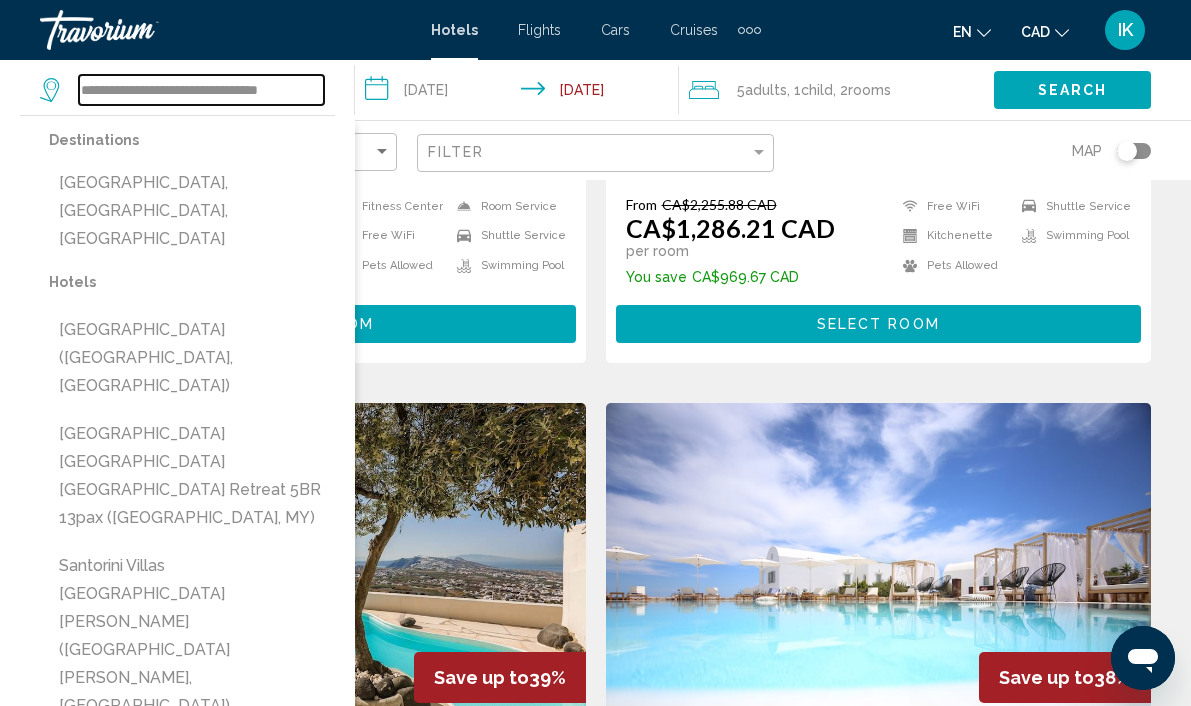 drag, startPoint x: 307, startPoint y: 98, endPoint x: -35, endPoint y: 82, distance: 342.37405 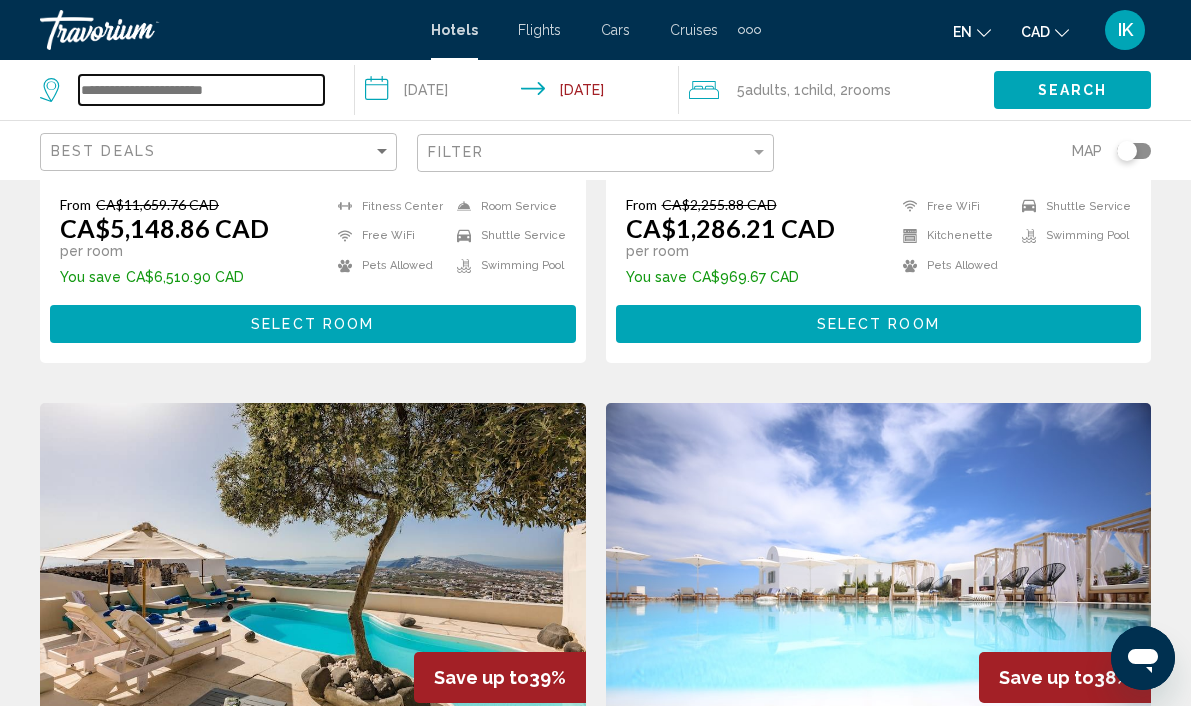click at bounding box center [201, 90] 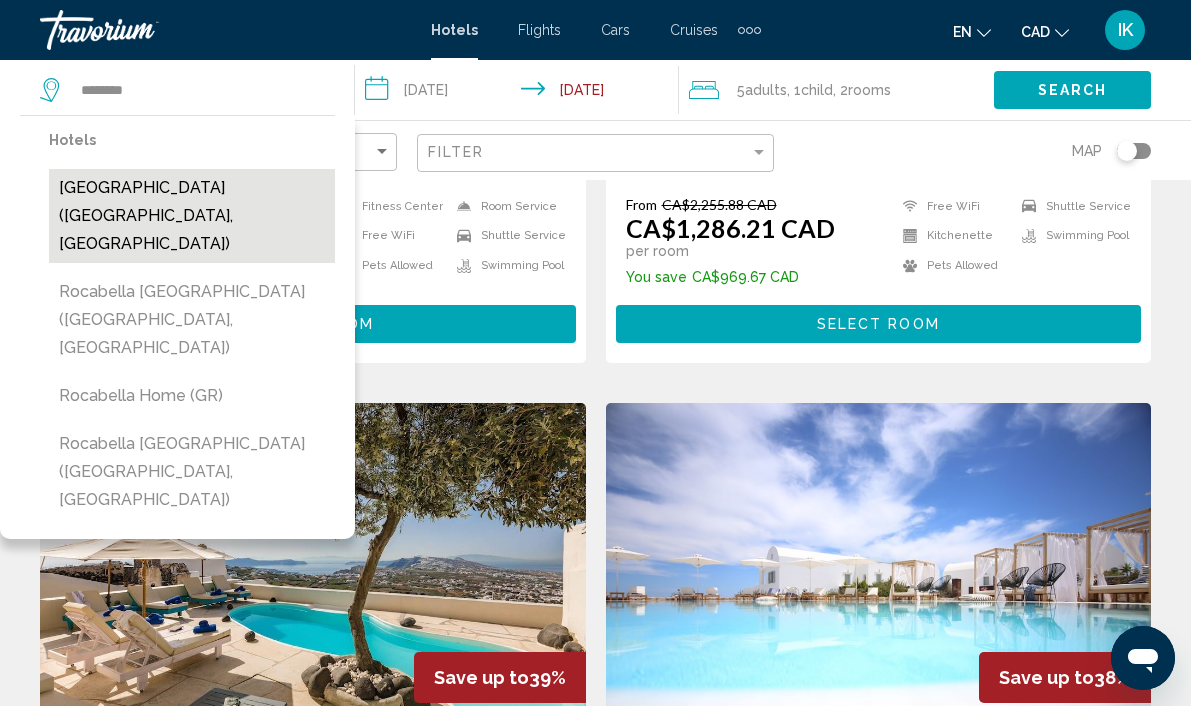 click on "[GEOGRAPHIC_DATA] ([GEOGRAPHIC_DATA], [GEOGRAPHIC_DATA])" at bounding box center [192, 216] 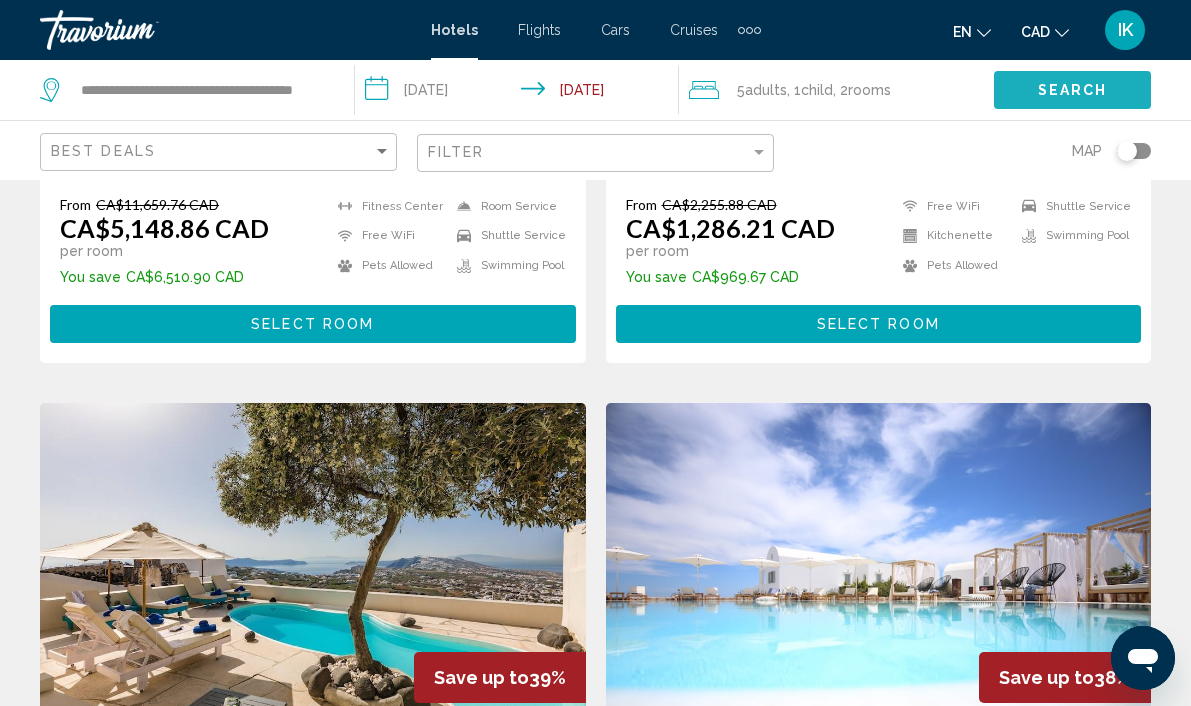click on "Search" 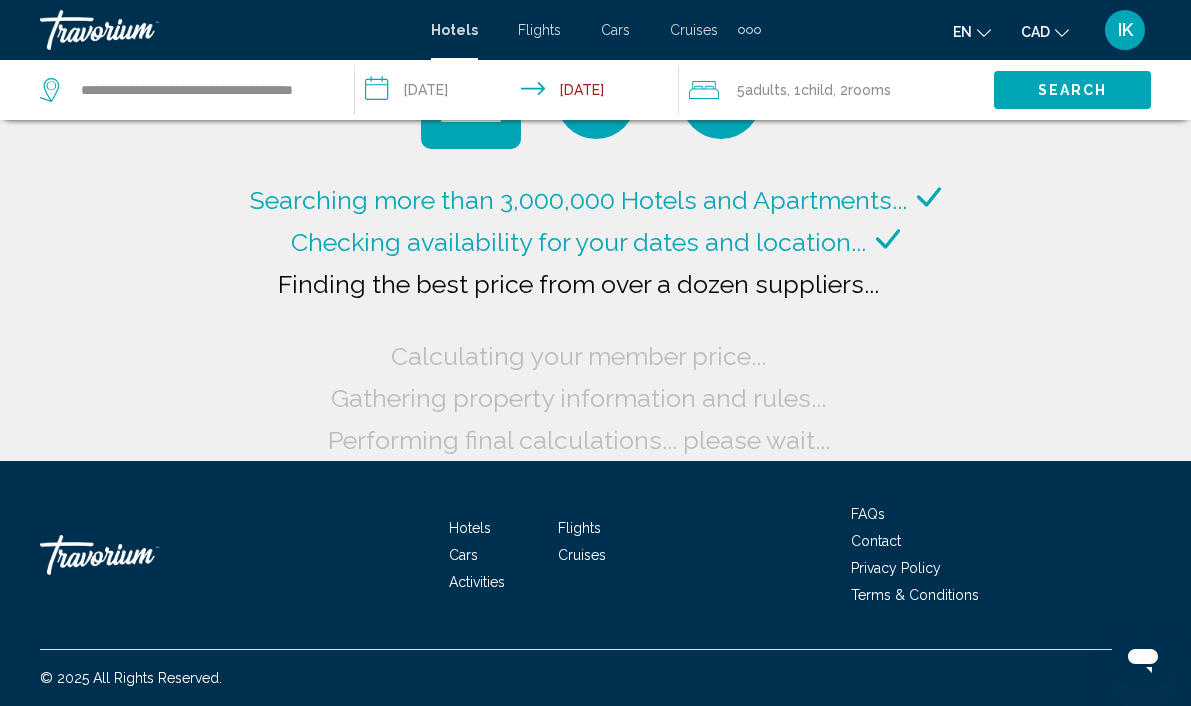 click on ", 1  Child Children" 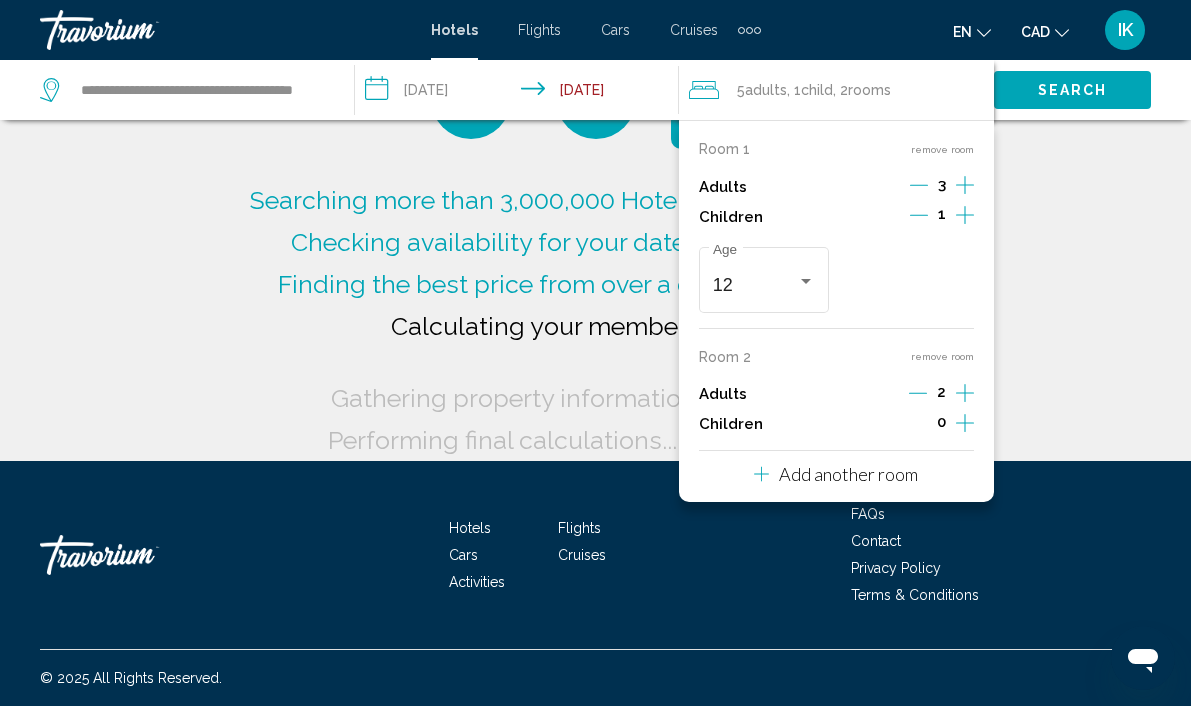 click on "remove room" at bounding box center (942, 149) 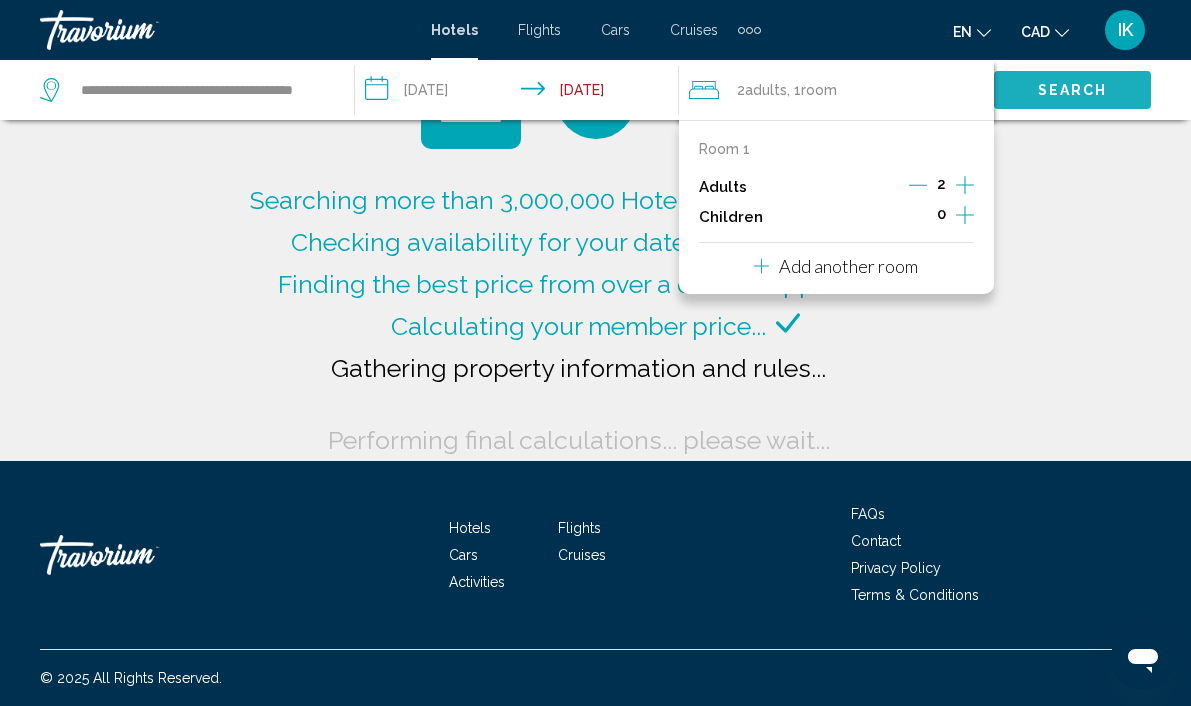 click on "Search" 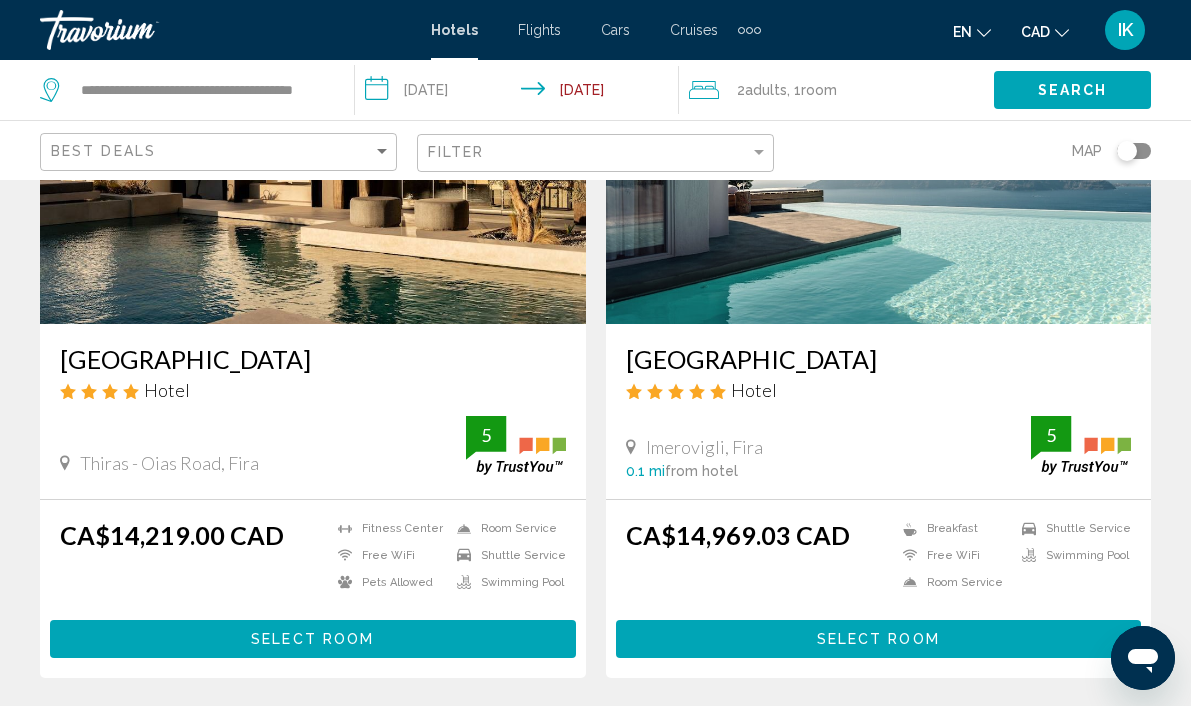 scroll, scrollTop: 257, scrollLeft: 0, axis: vertical 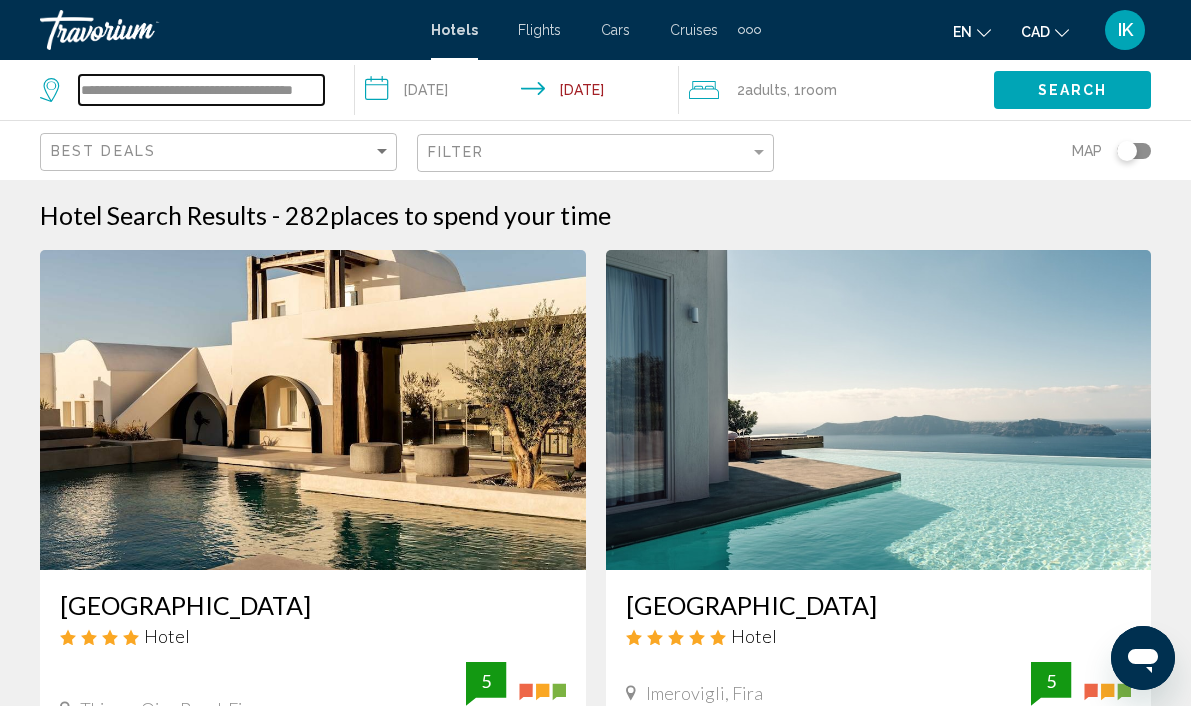 click on "**********" at bounding box center (201, 90) 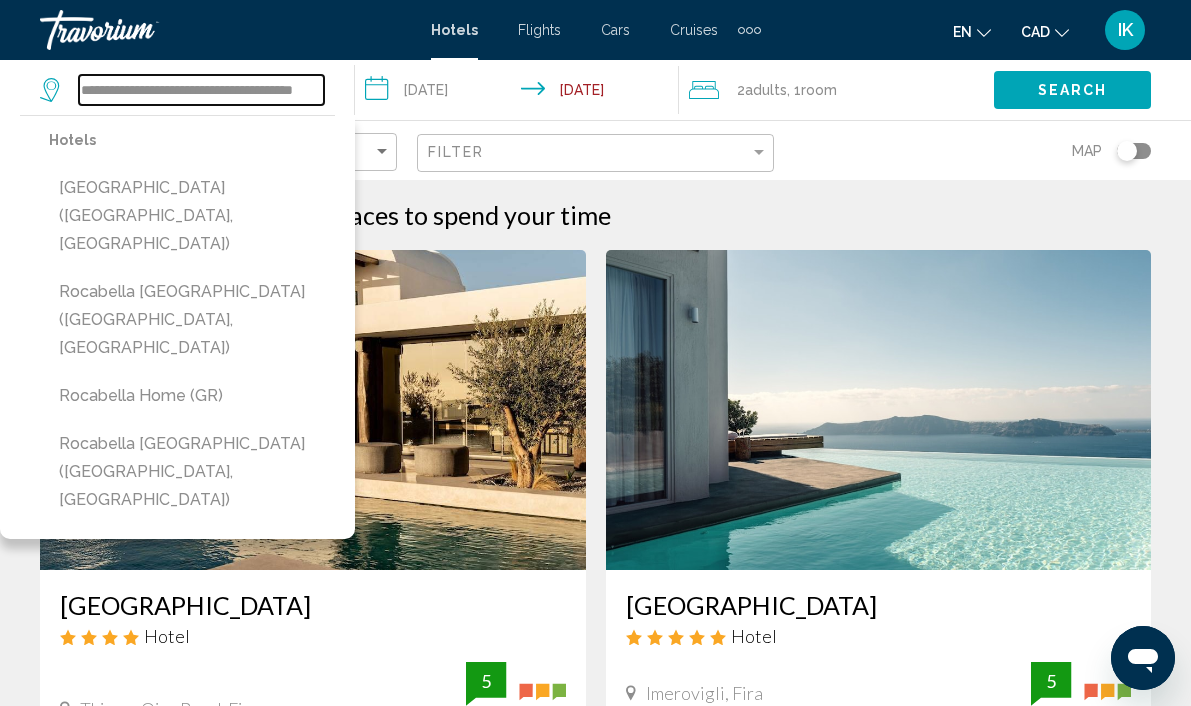 click on "**********" at bounding box center (201, 90) 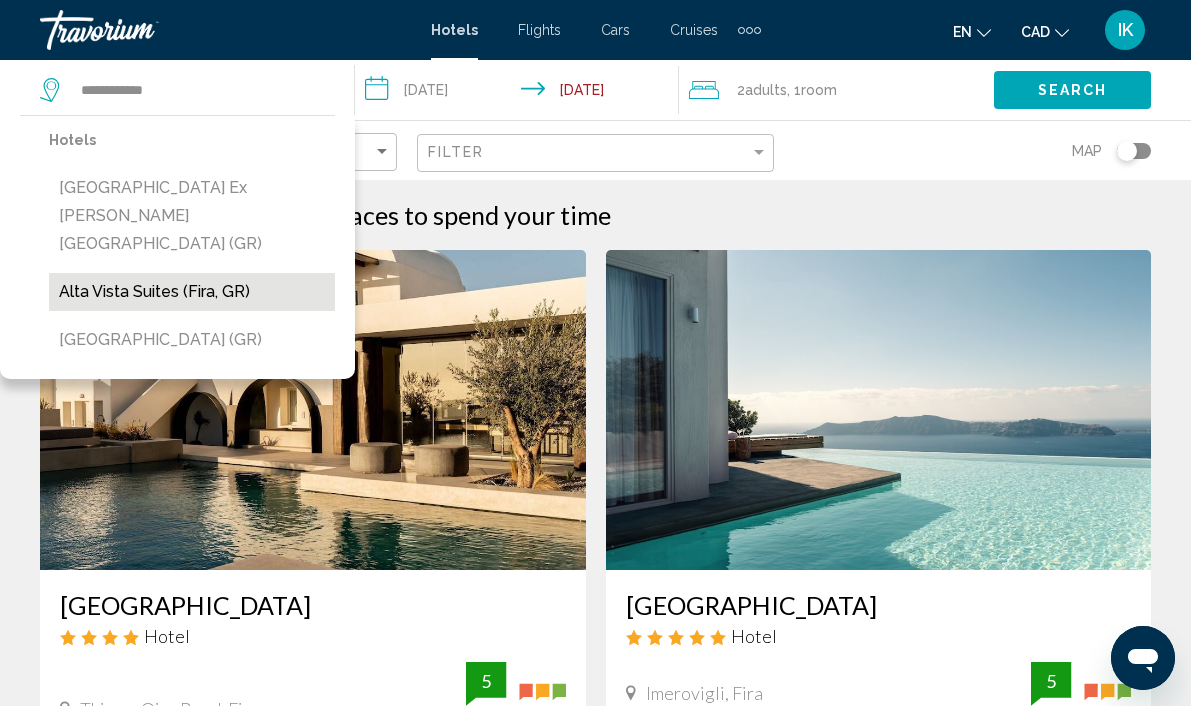 click on "Alta Vista Suites (Fira, GR)" at bounding box center [192, 292] 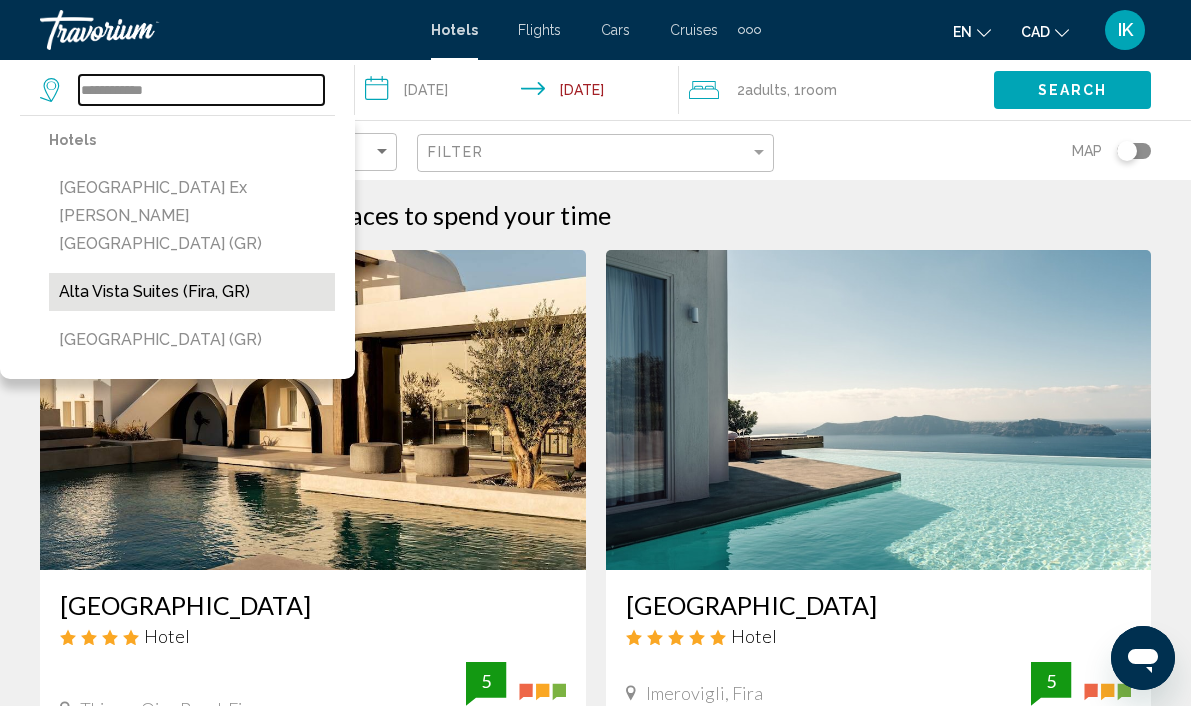 type on "**********" 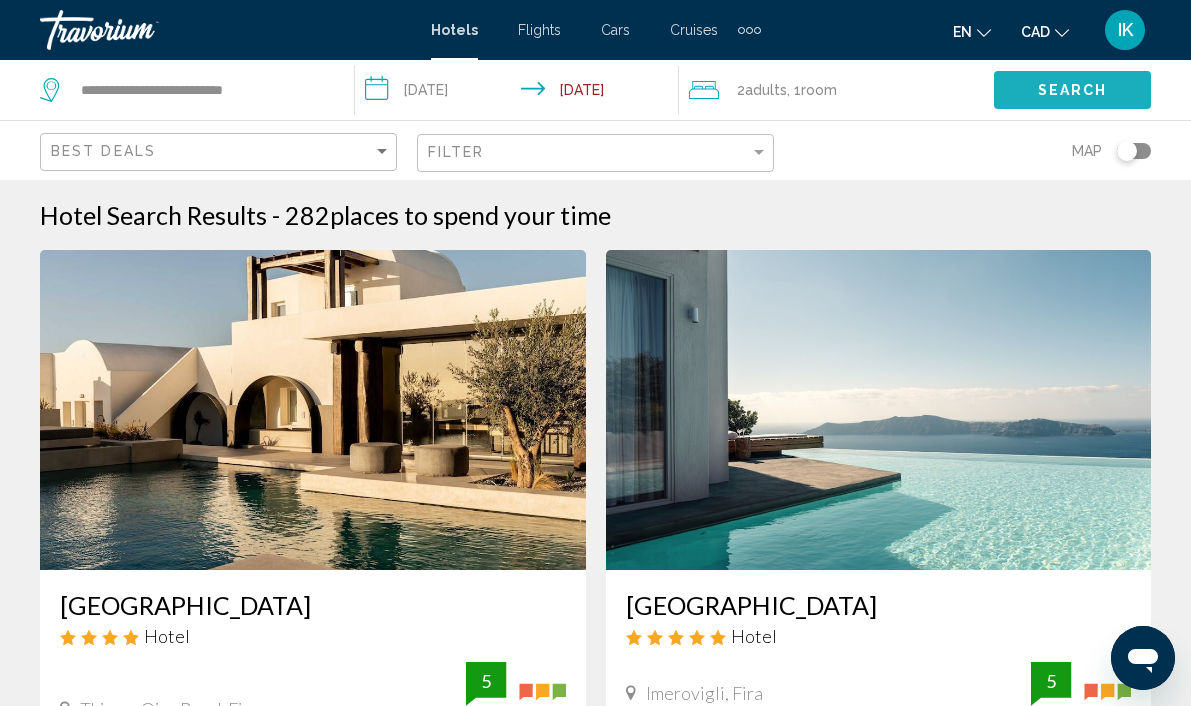 click on "Search" 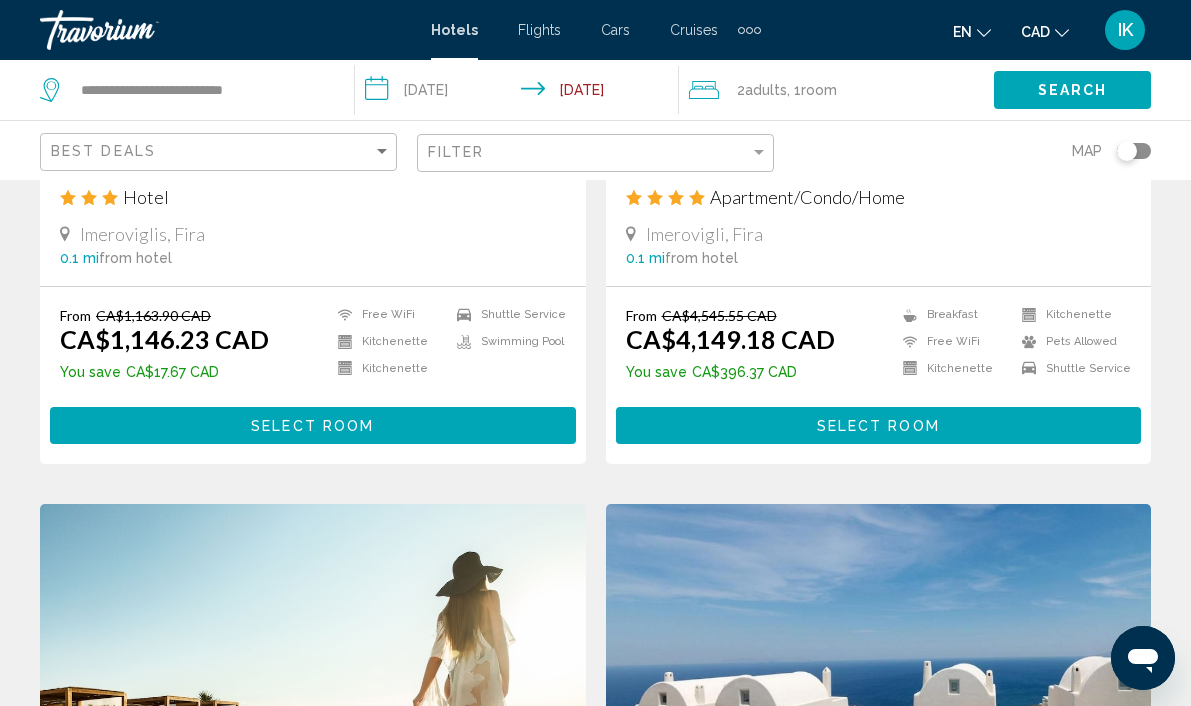scroll, scrollTop: 1866, scrollLeft: 0, axis: vertical 